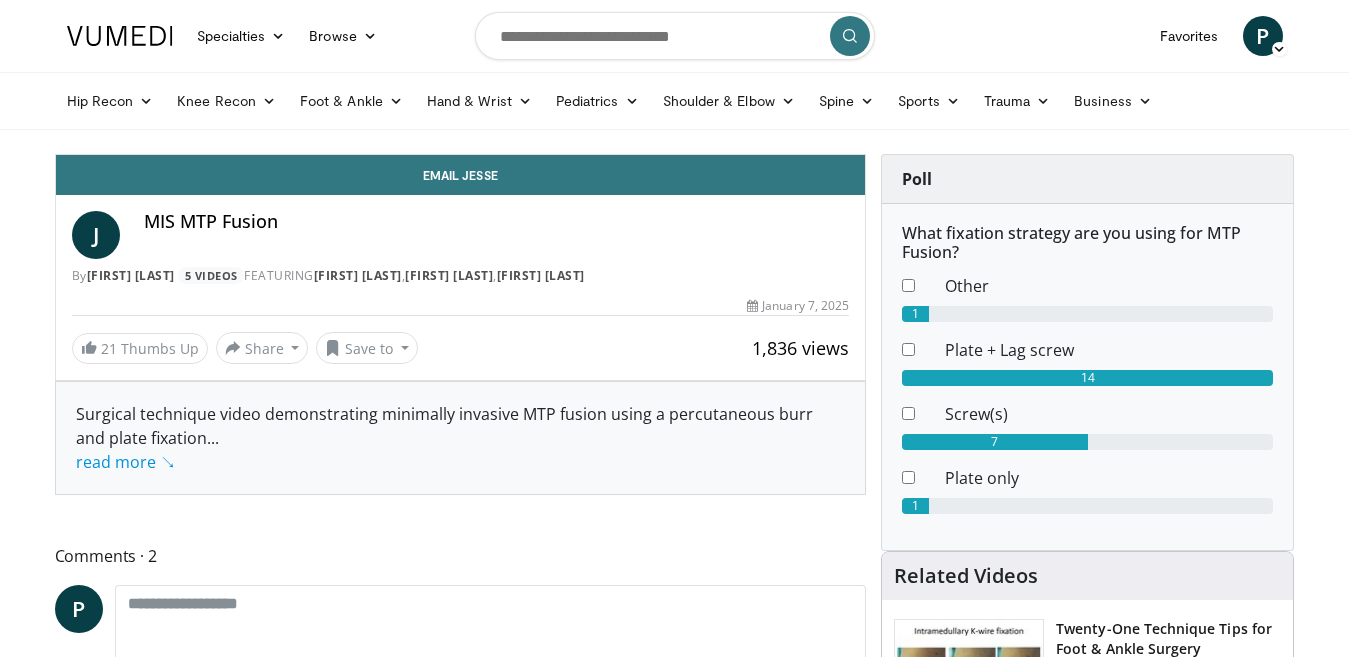 scroll, scrollTop: 0, scrollLeft: 0, axis: both 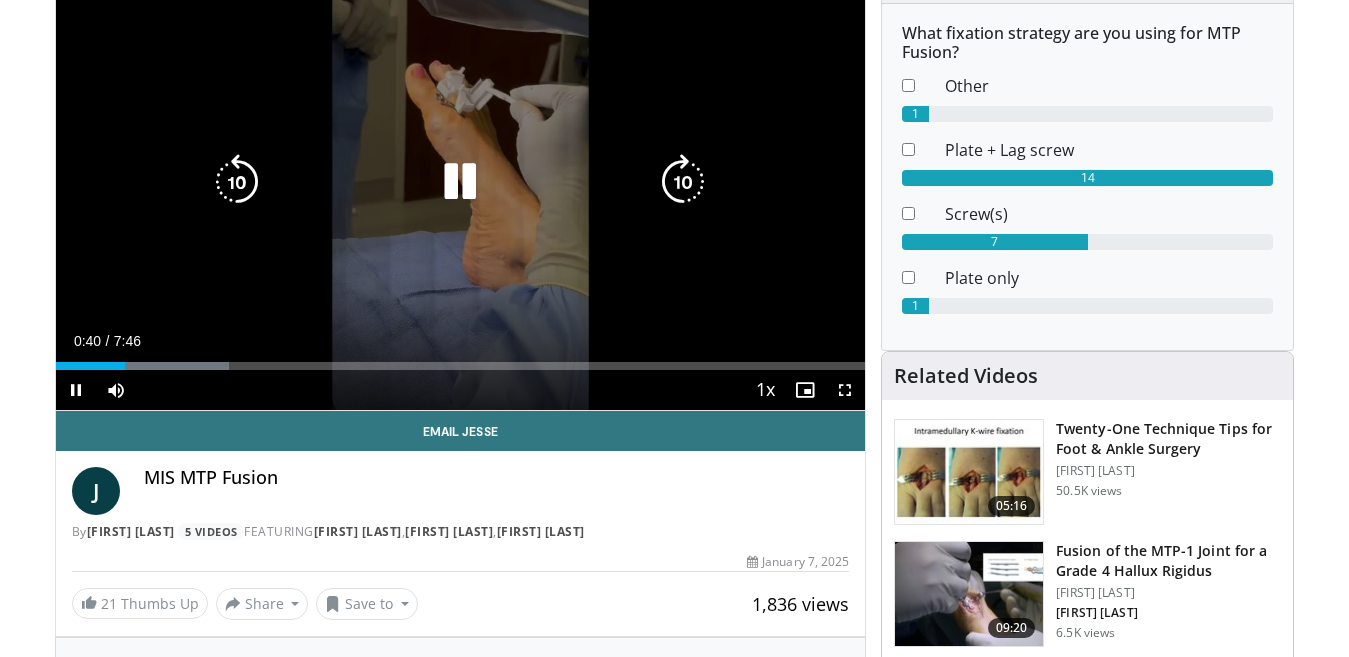 click at bounding box center [460, 182] 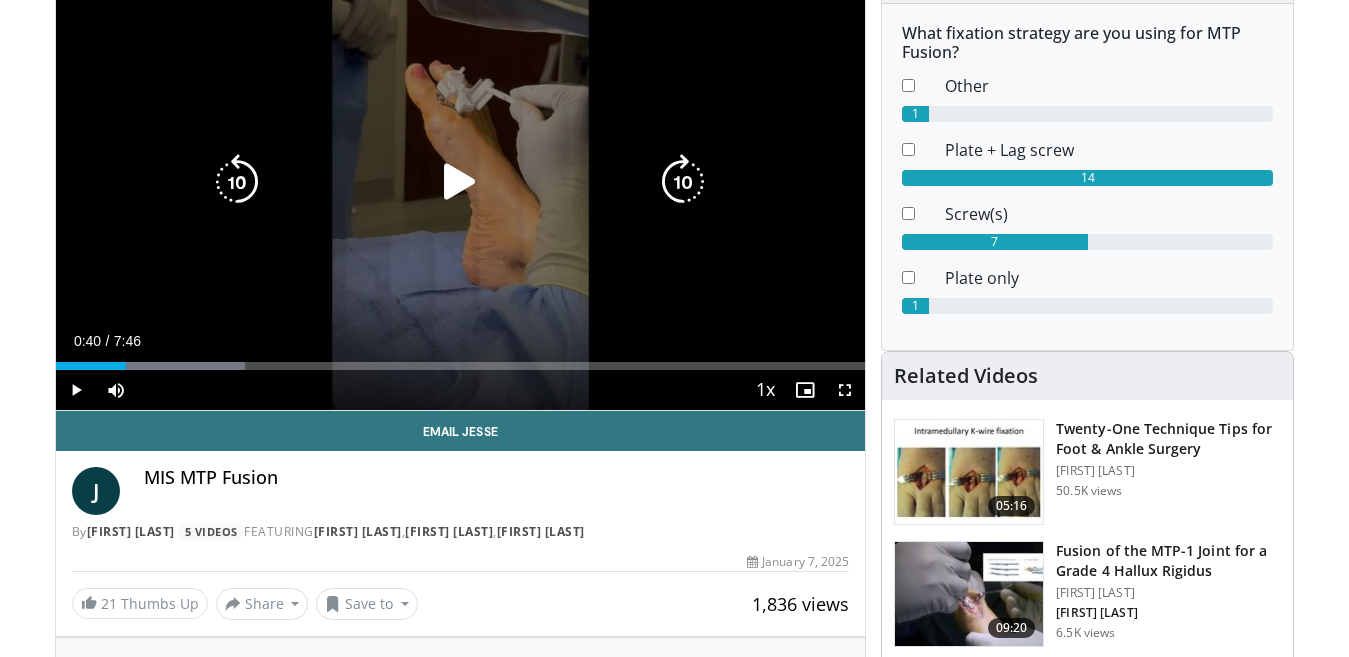type 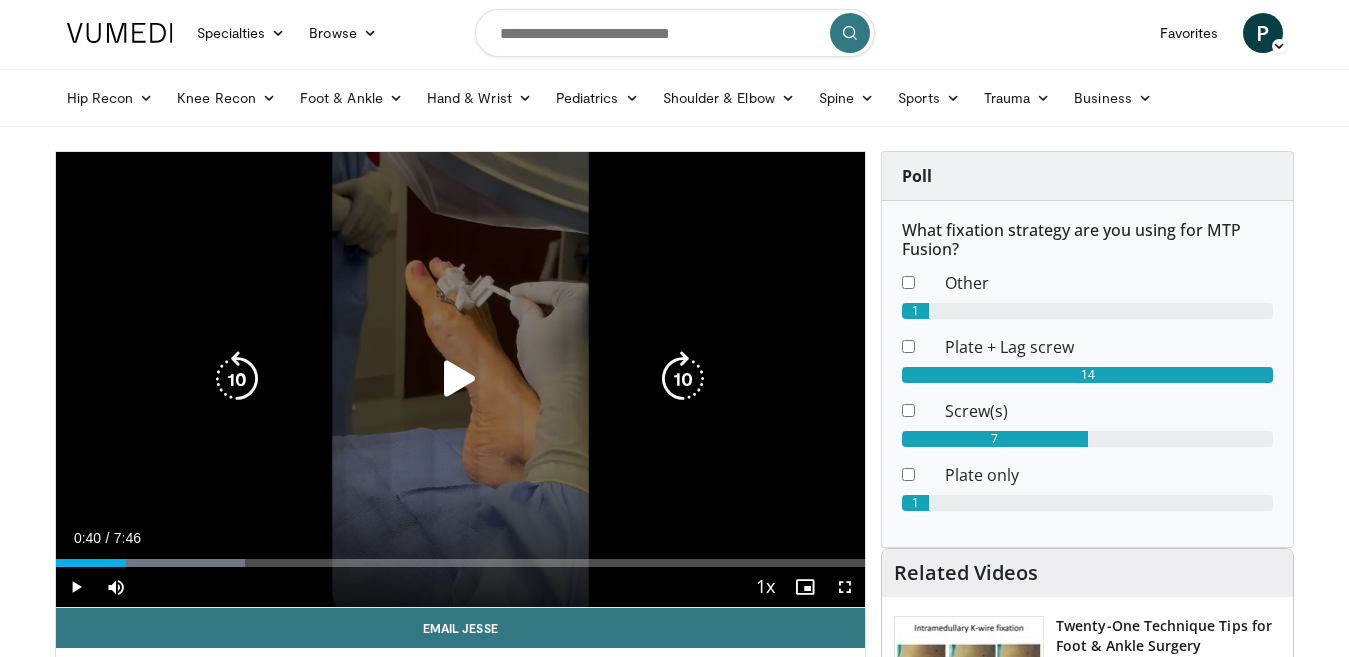 scroll, scrollTop: 0, scrollLeft: 0, axis: both 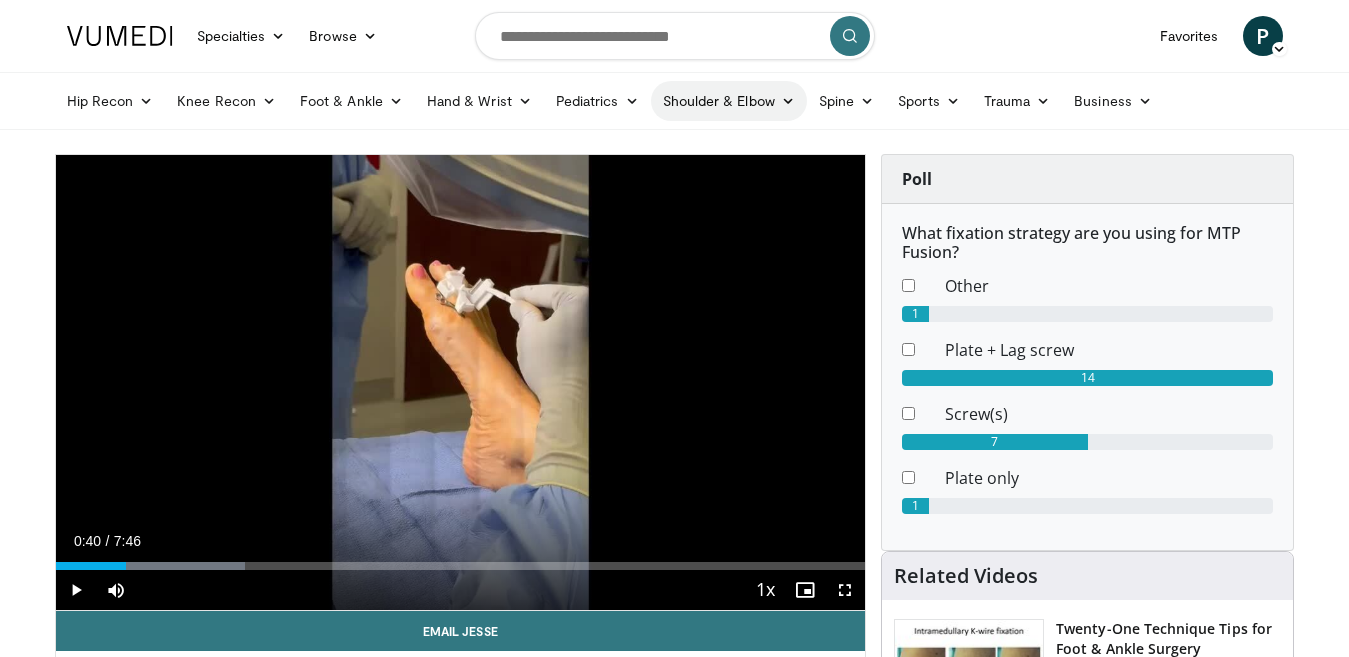 click on "Shoulder & Elbow" at bounding box center [729, 101] 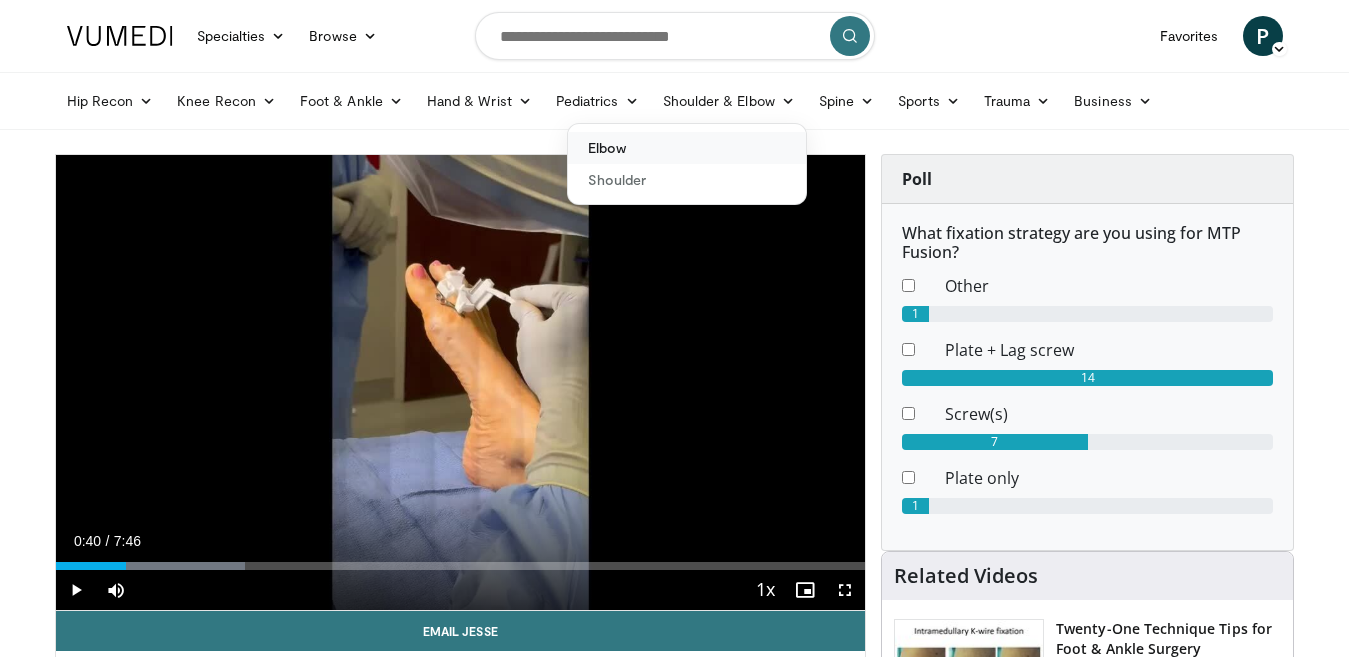 click on "Elbow" at bounding box center [687, 148] 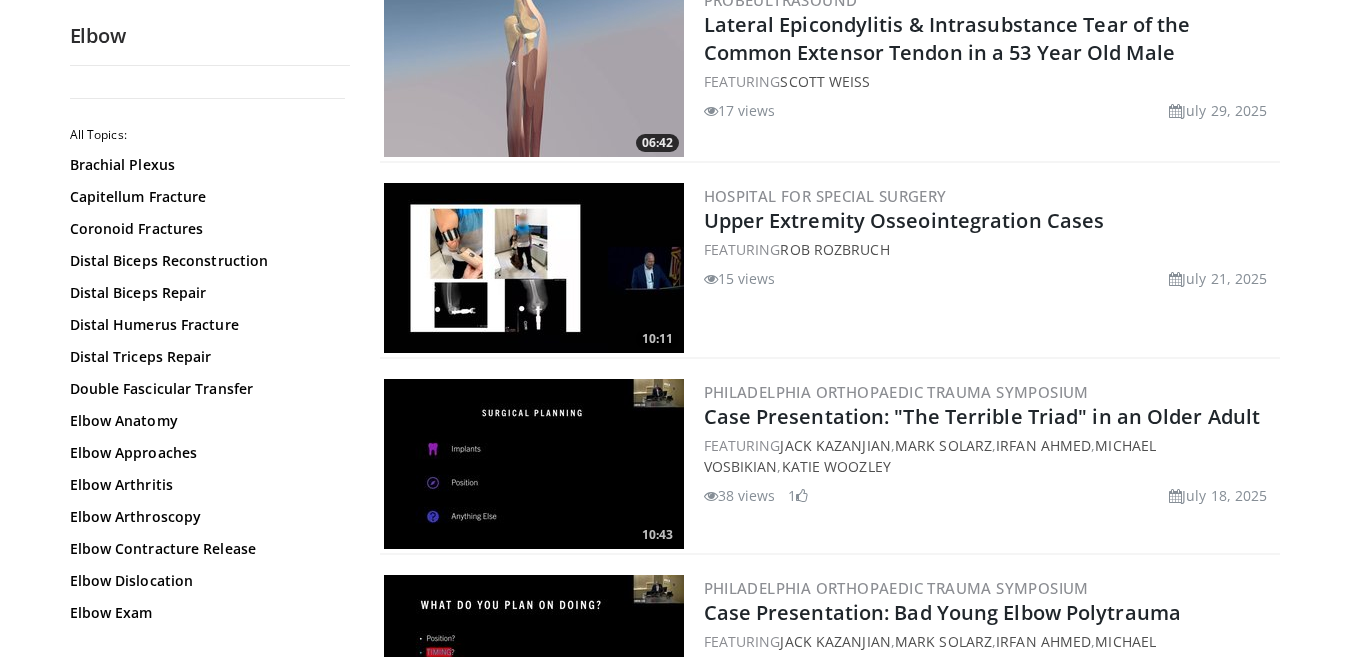 scroll, scrollTop: 240, scrollLeft: 0, axis: vertical 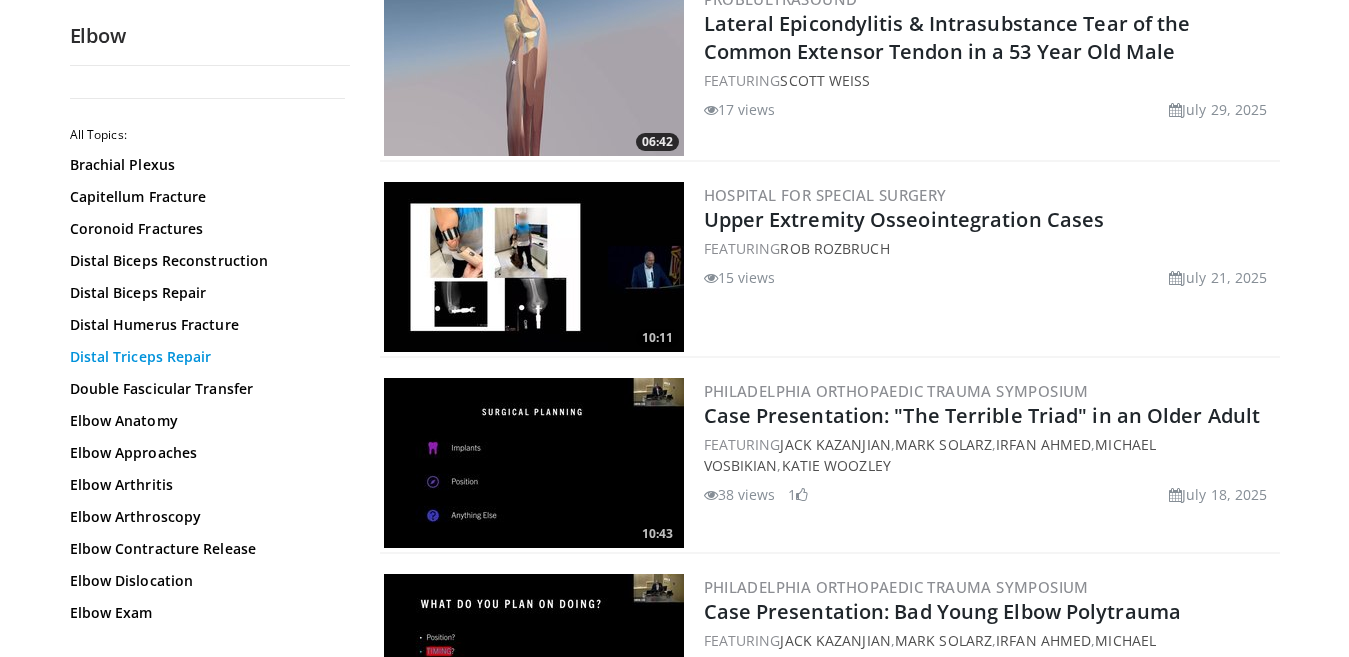 click on "Distal Triceps Repair" at bounding box center (205, 357) 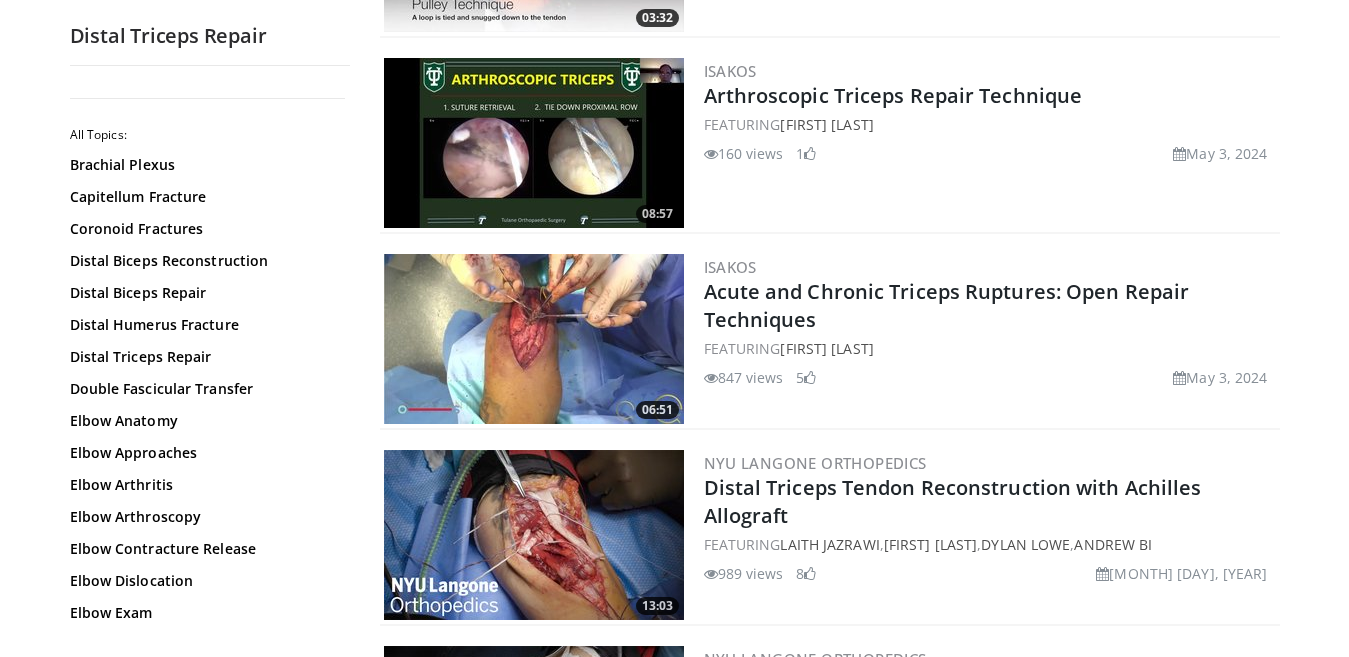 scroll, scrollTop: 600, scrollLeft: 0, axis: vertical 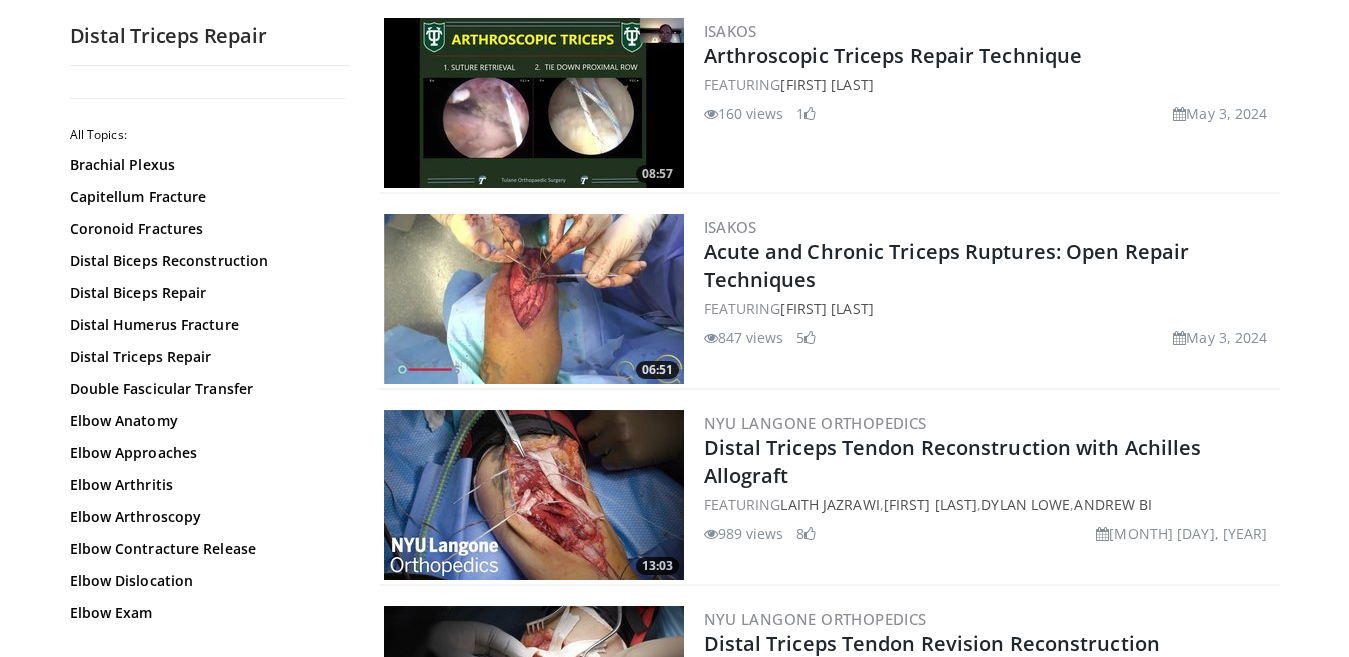 click at bounding box center [534, 299] 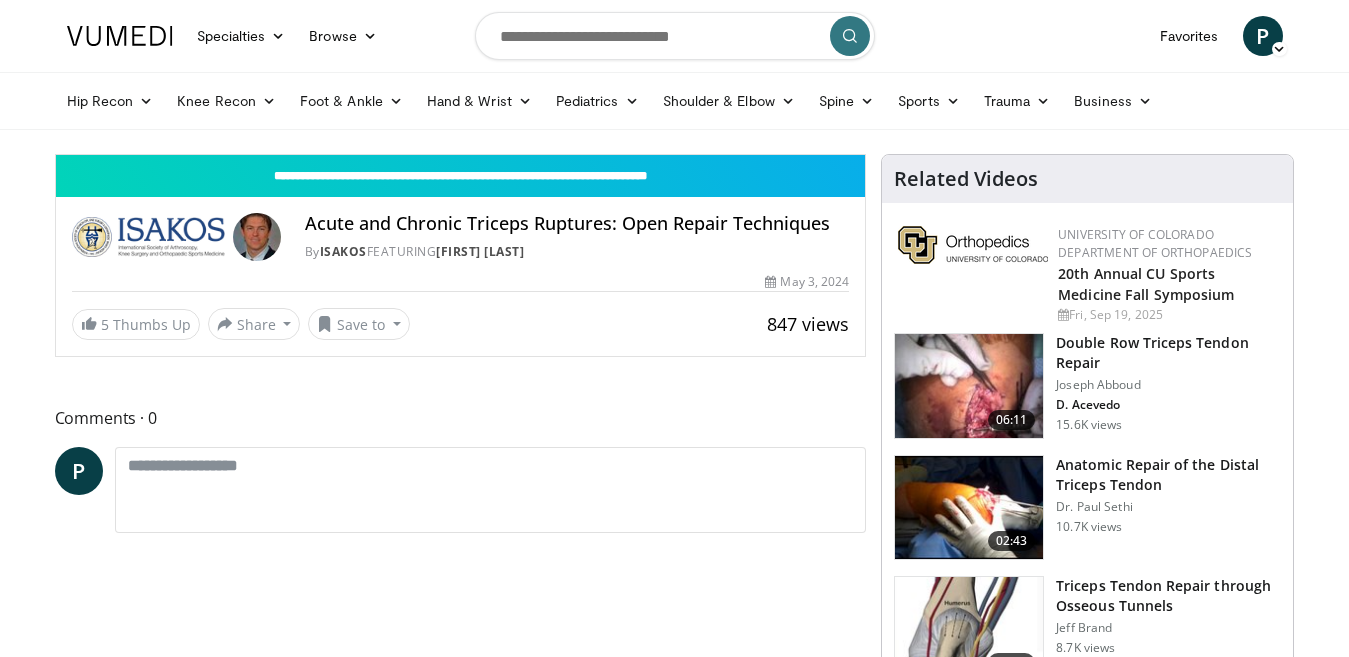 scroll, scrollTop: 0, scrollLeft: 0, axis: both 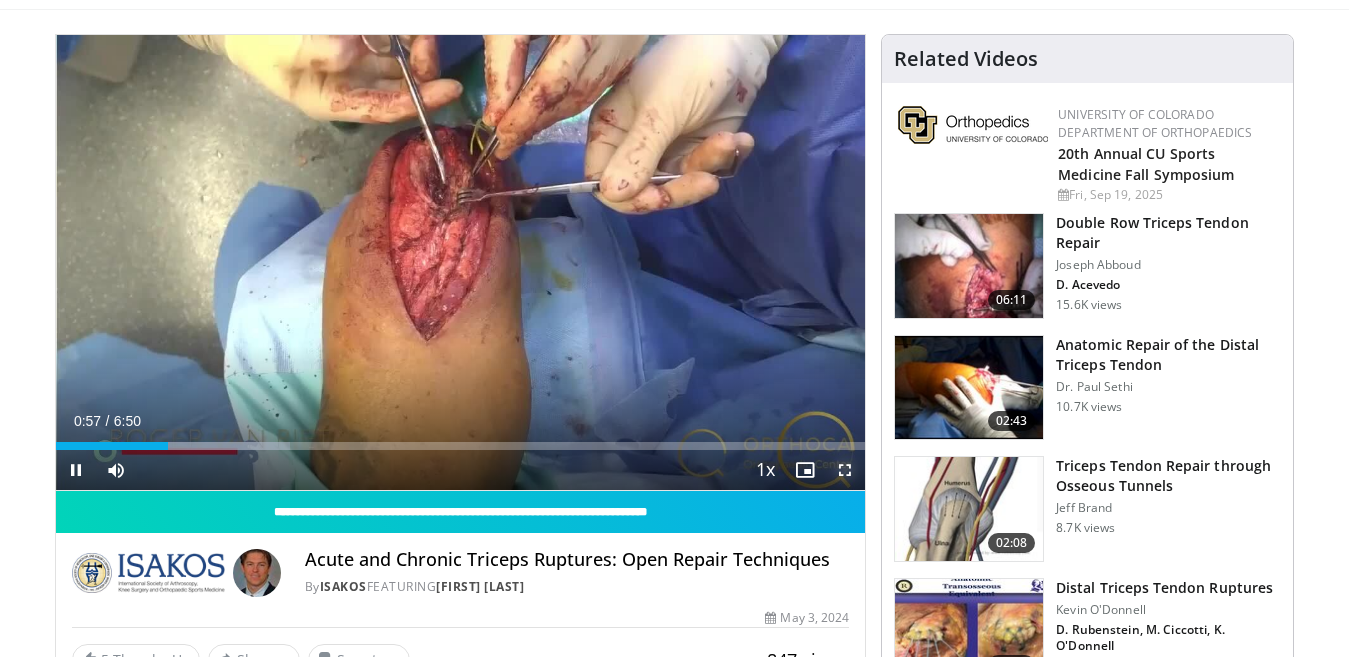 click at bounding box center (845, 470) 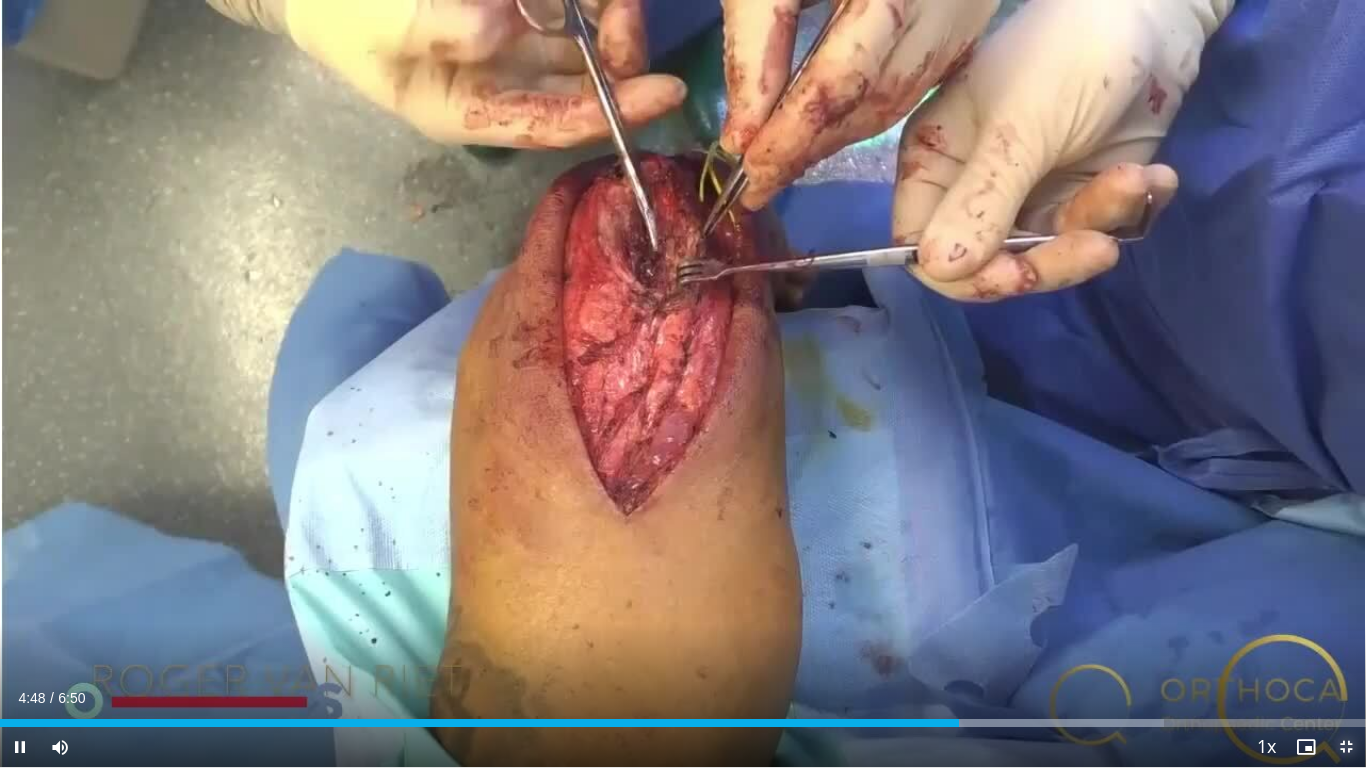 click at bounding box center [1346, 747] 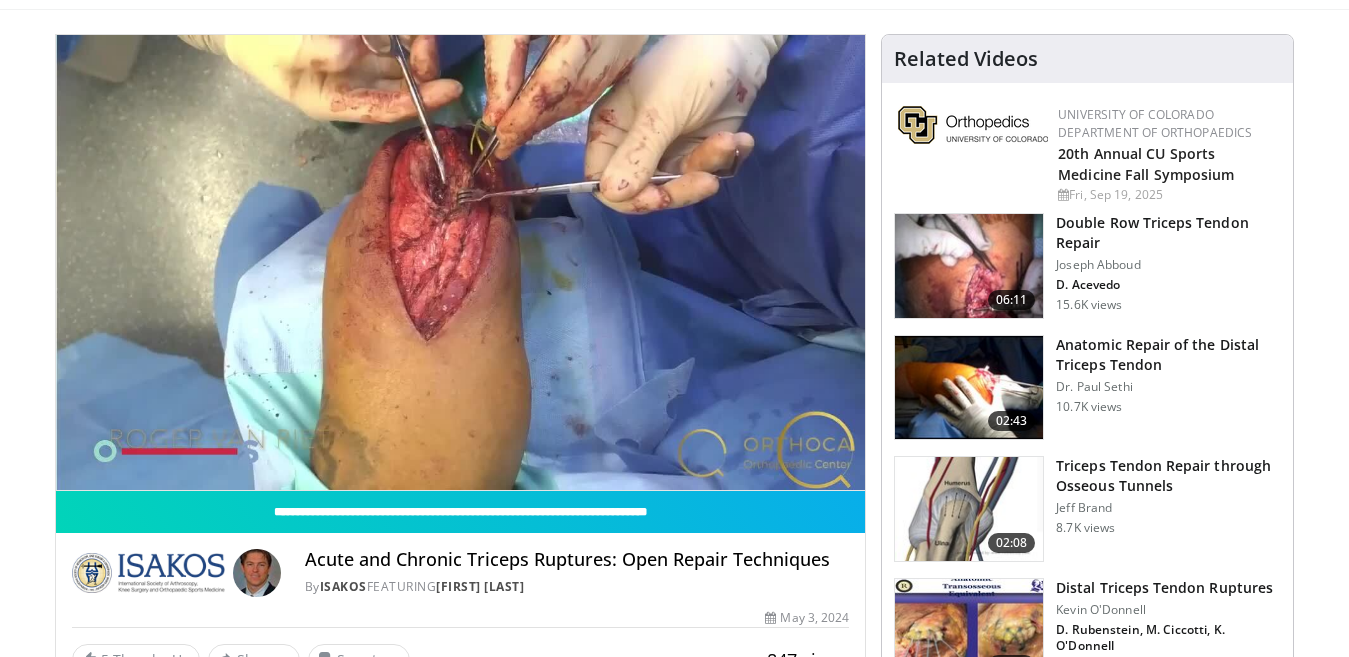 click at bounding box center (969, 388) 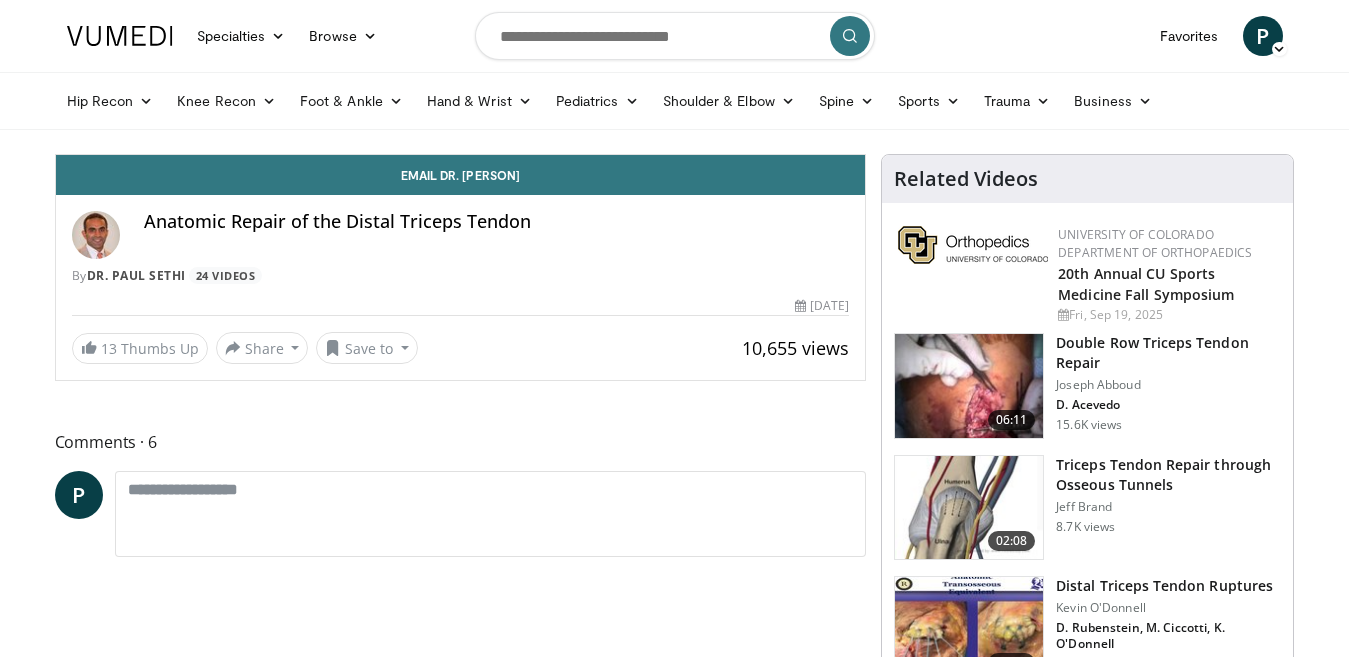 scroll, scrollTop: 0, scrollLeft: 0, axis: both 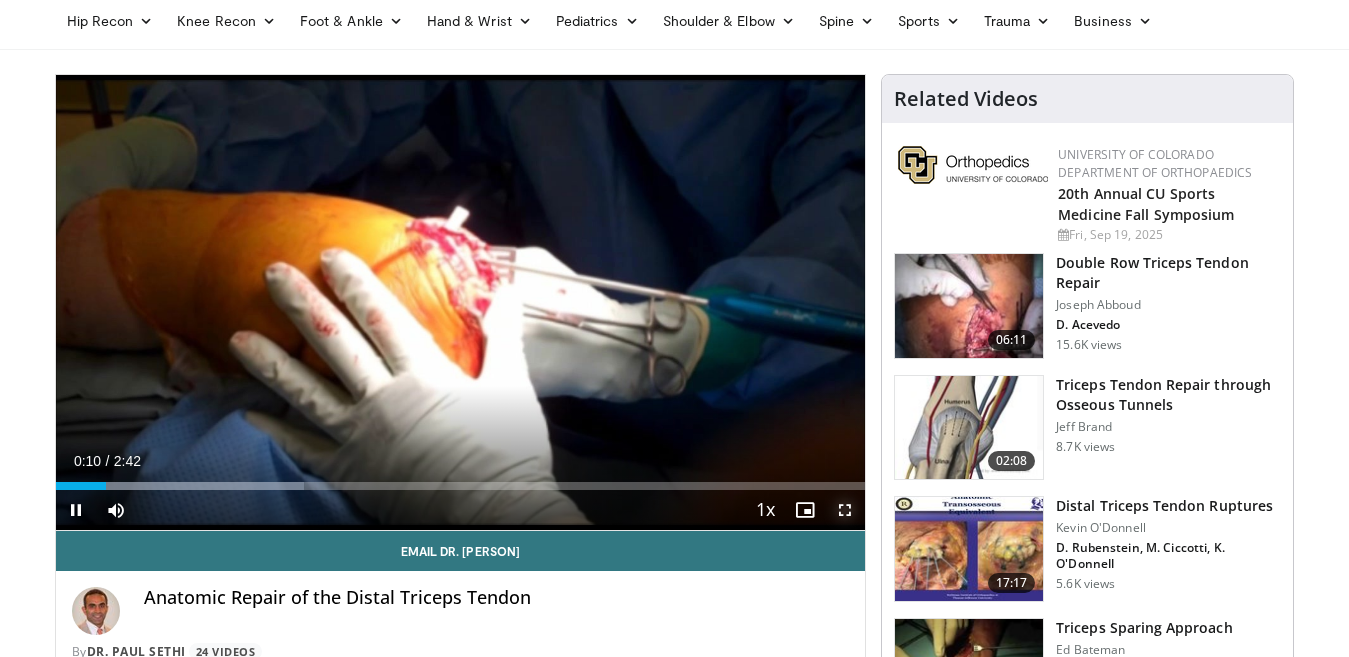 click at bounding box center (845, 510) 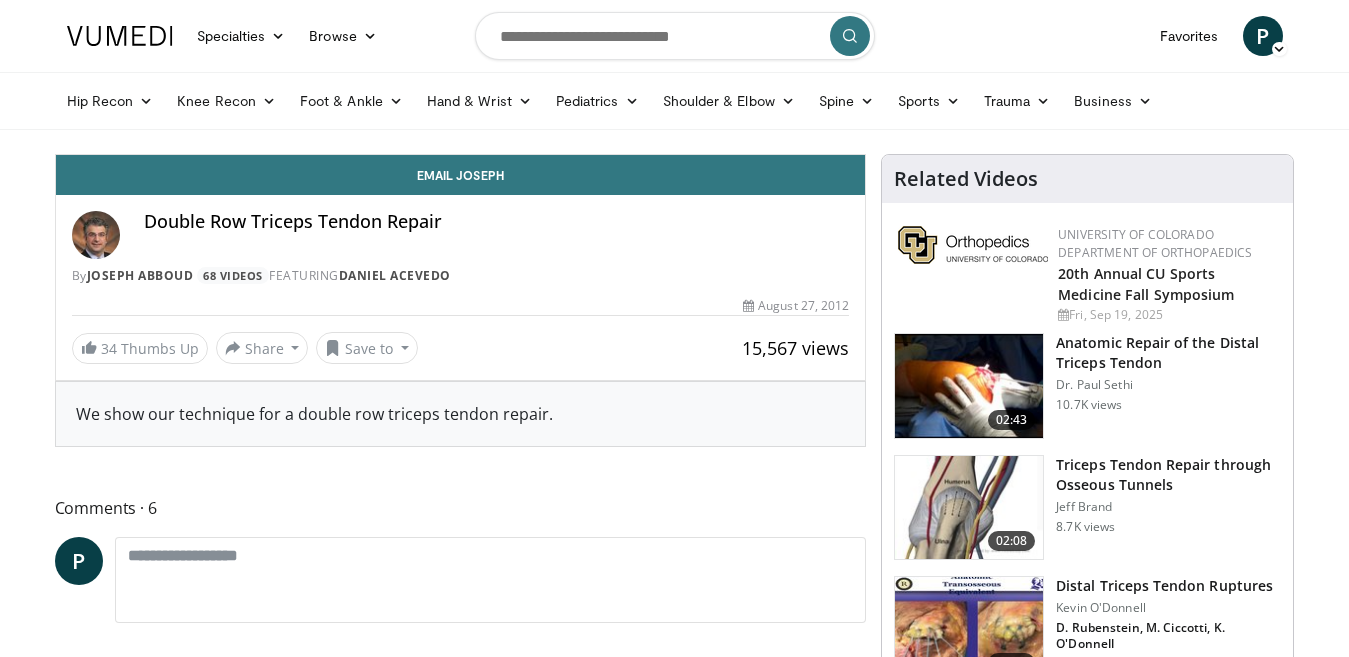 scroll, scrollTop: 0, scrollLeft: 0, axis: both 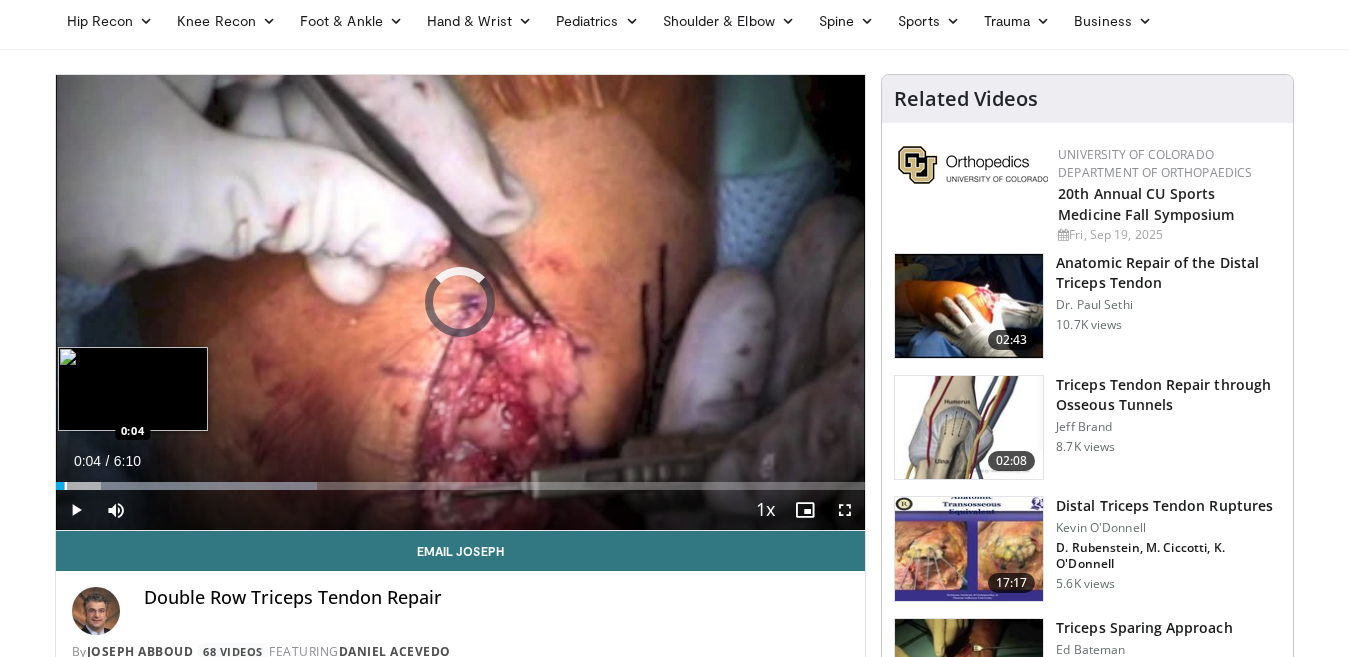 click at bounding box center (66, 486) 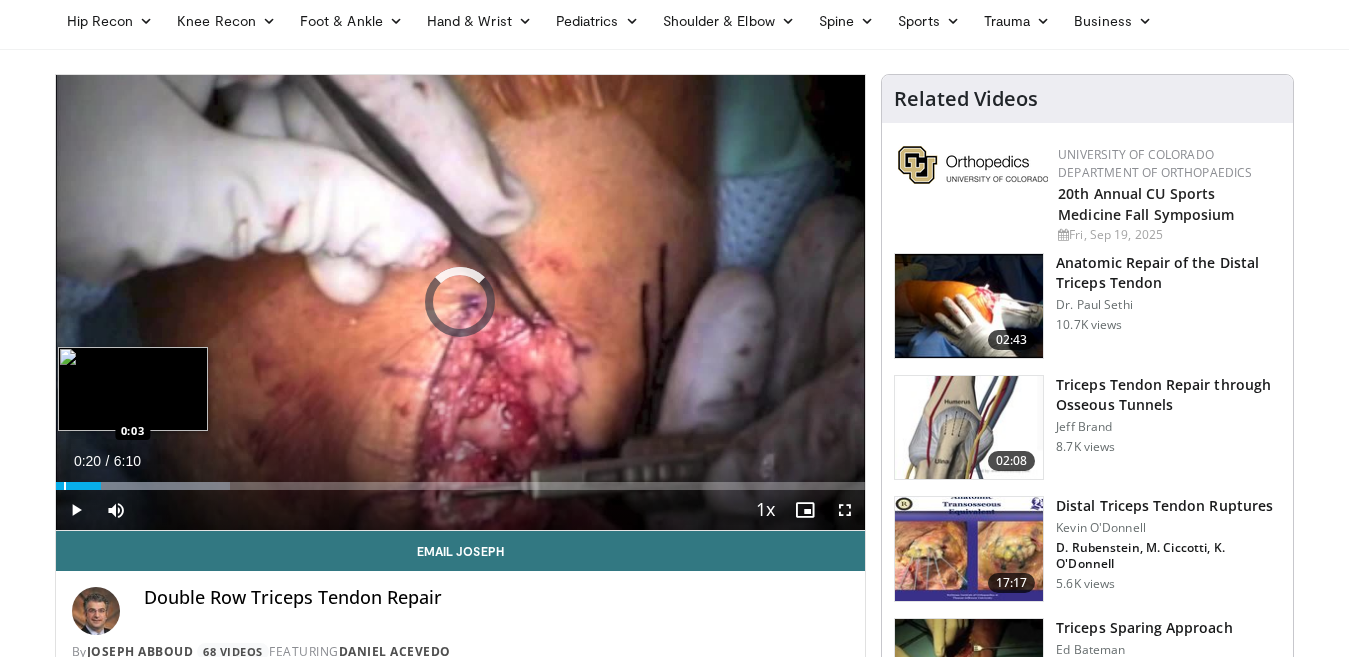 click at bounding box center (65, 486) 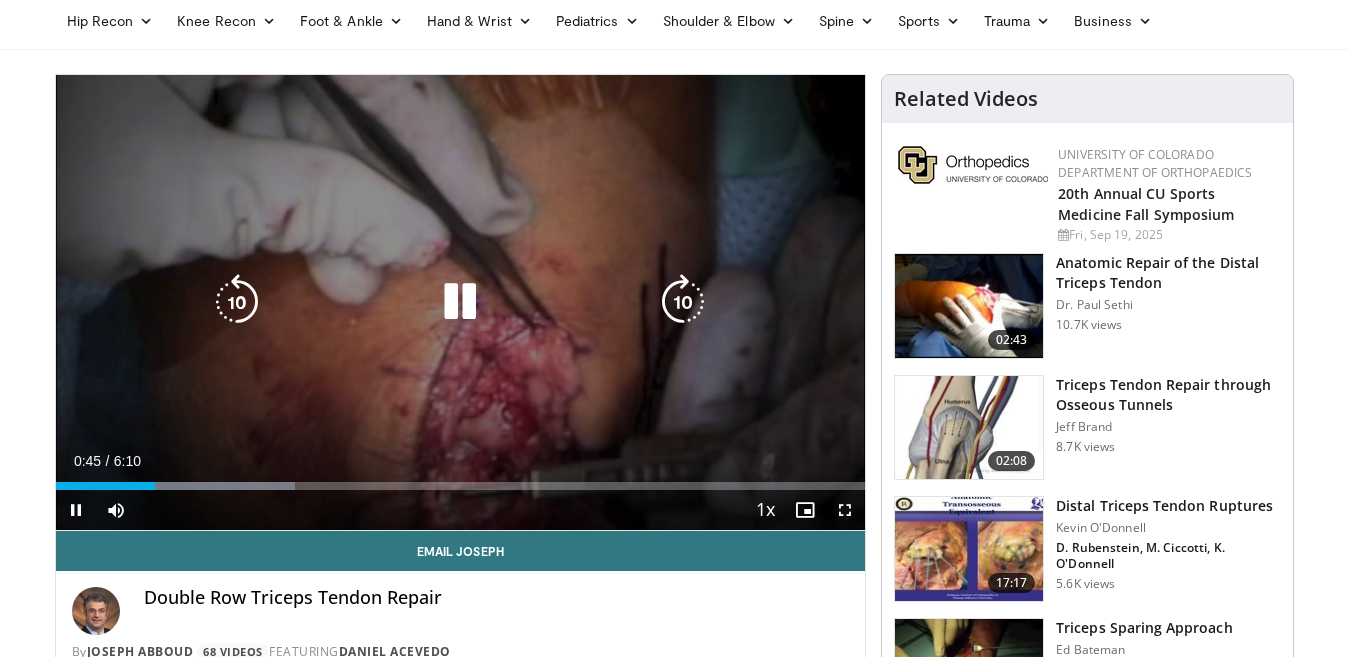 click at bounding box center [460, 302] 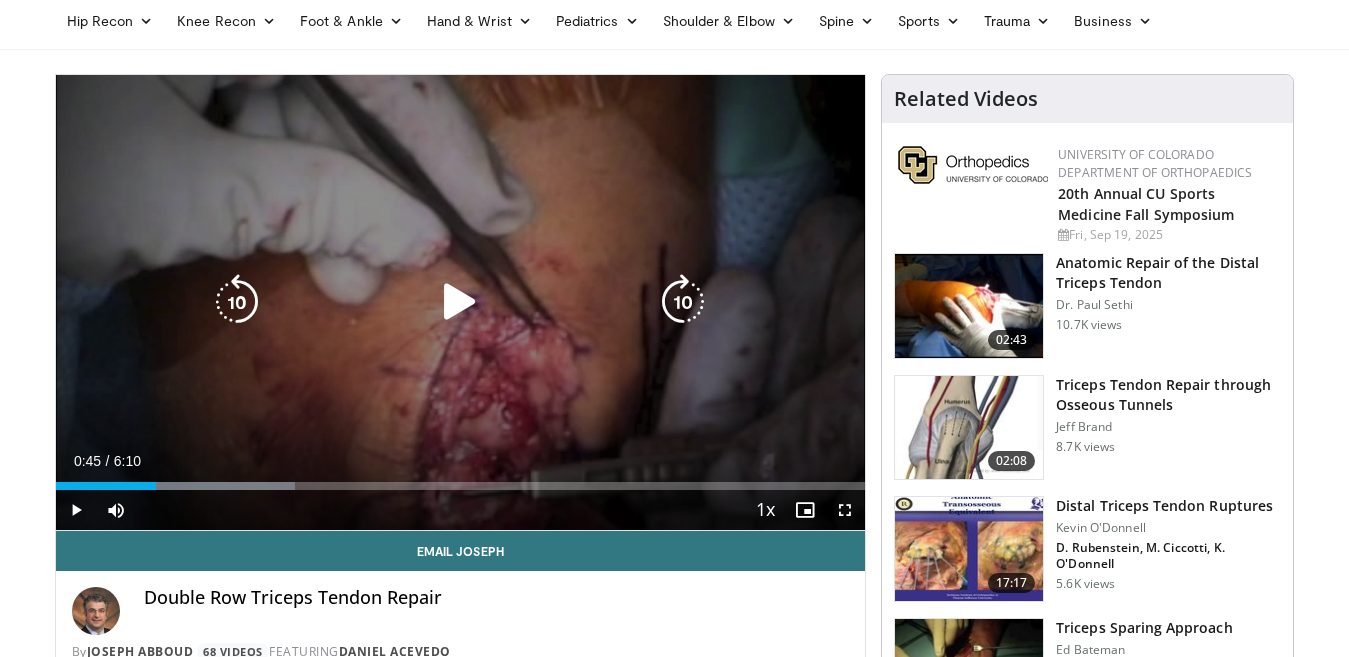 click at bounding box center [460, 302] 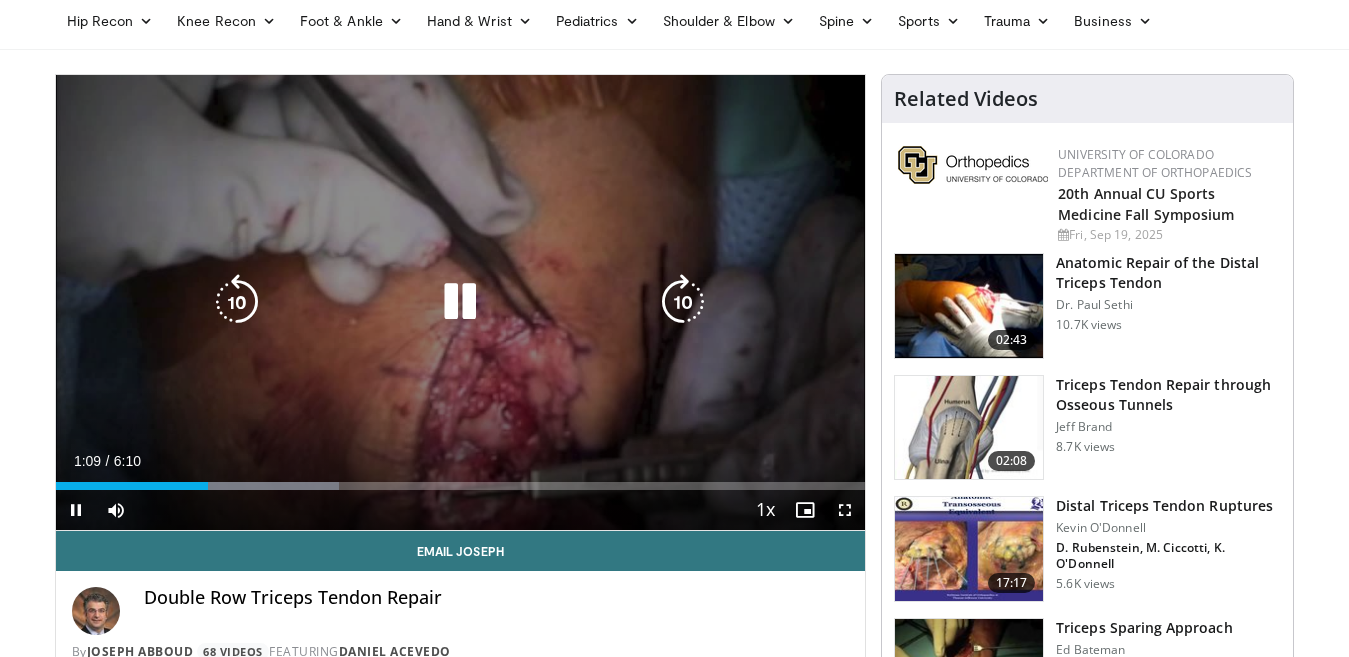 click at bounding box center (460, 302) 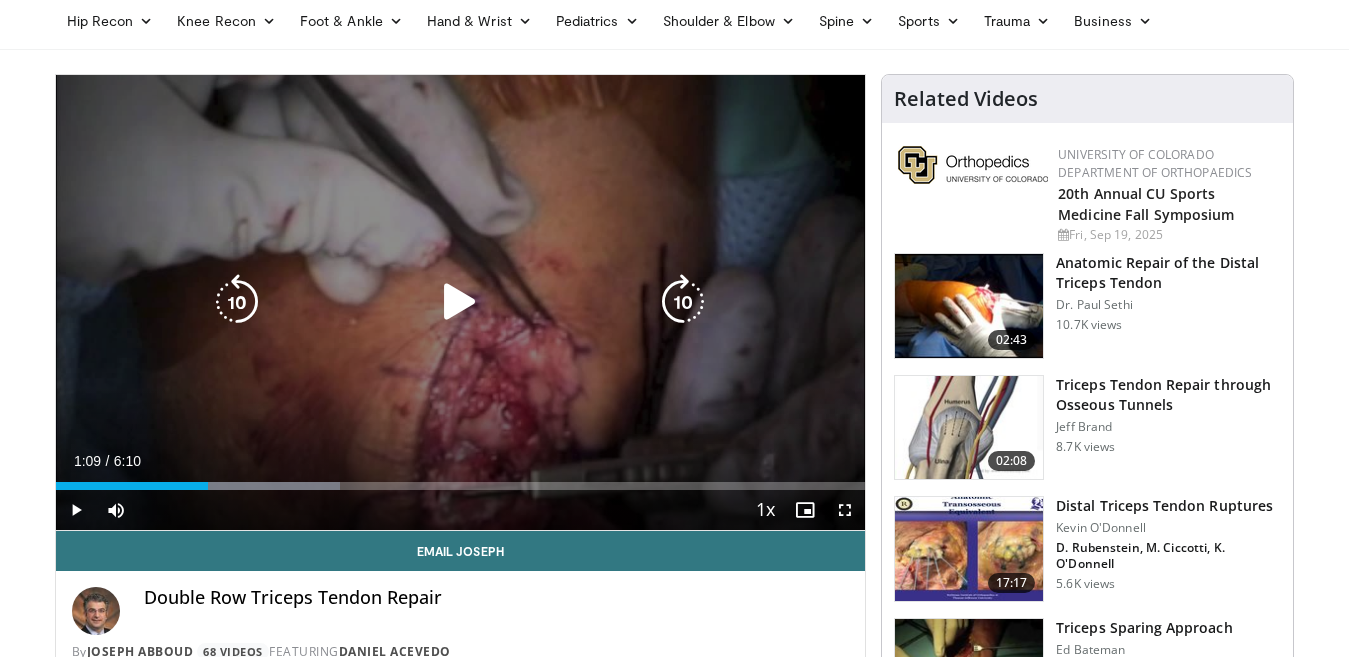 click at bounding box center [460, 302] 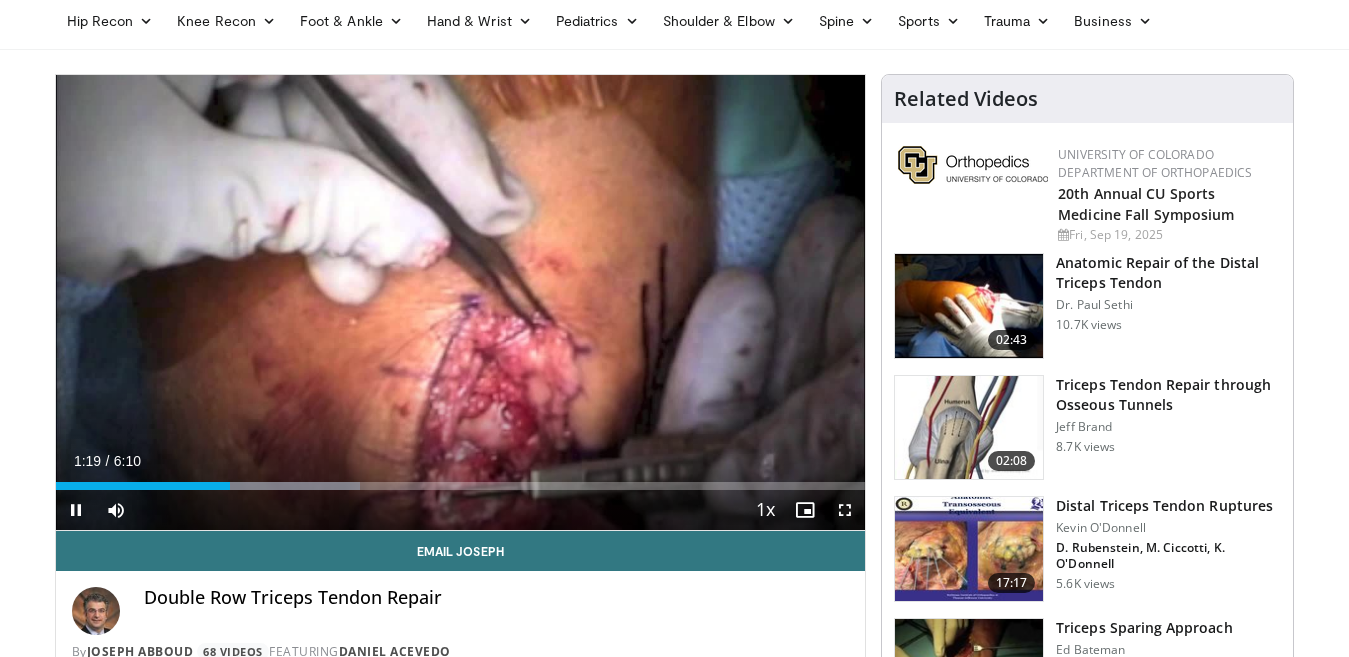 click on "10 seconds
Tap to unmute" at bounding box center [461, 302] 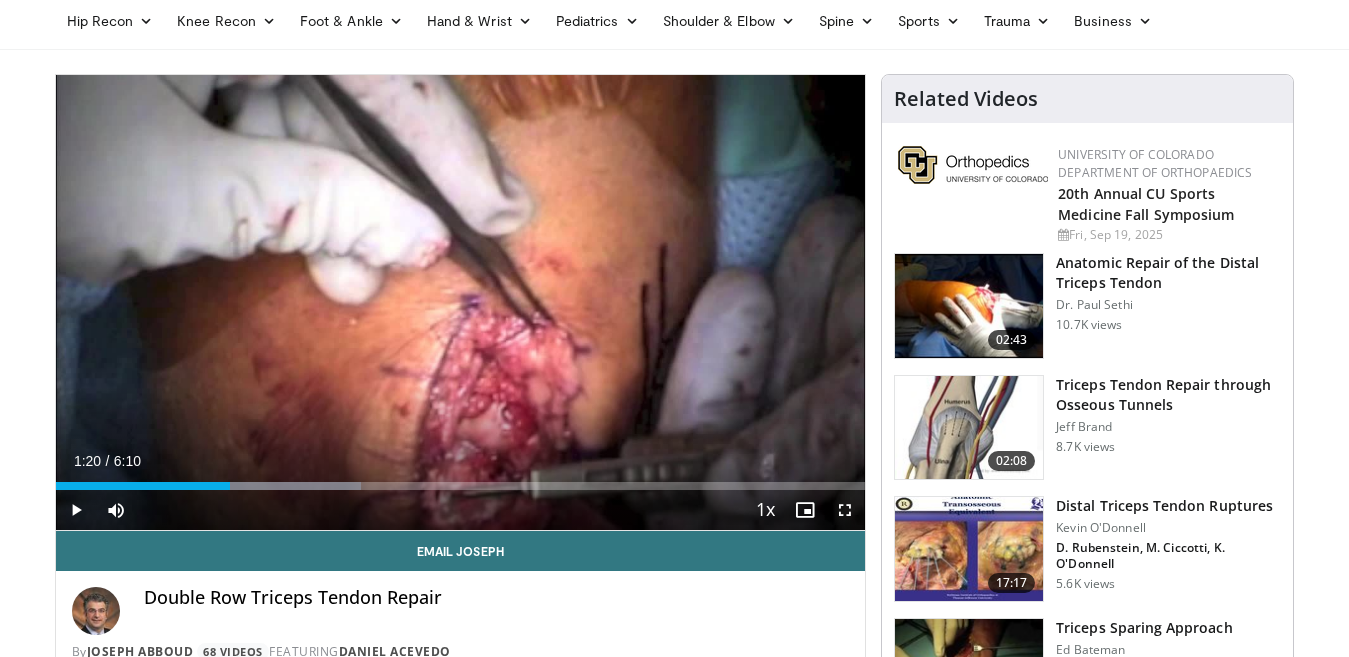 click on "10 seconds
Tap to unmute" at bounding box center (461, 302) 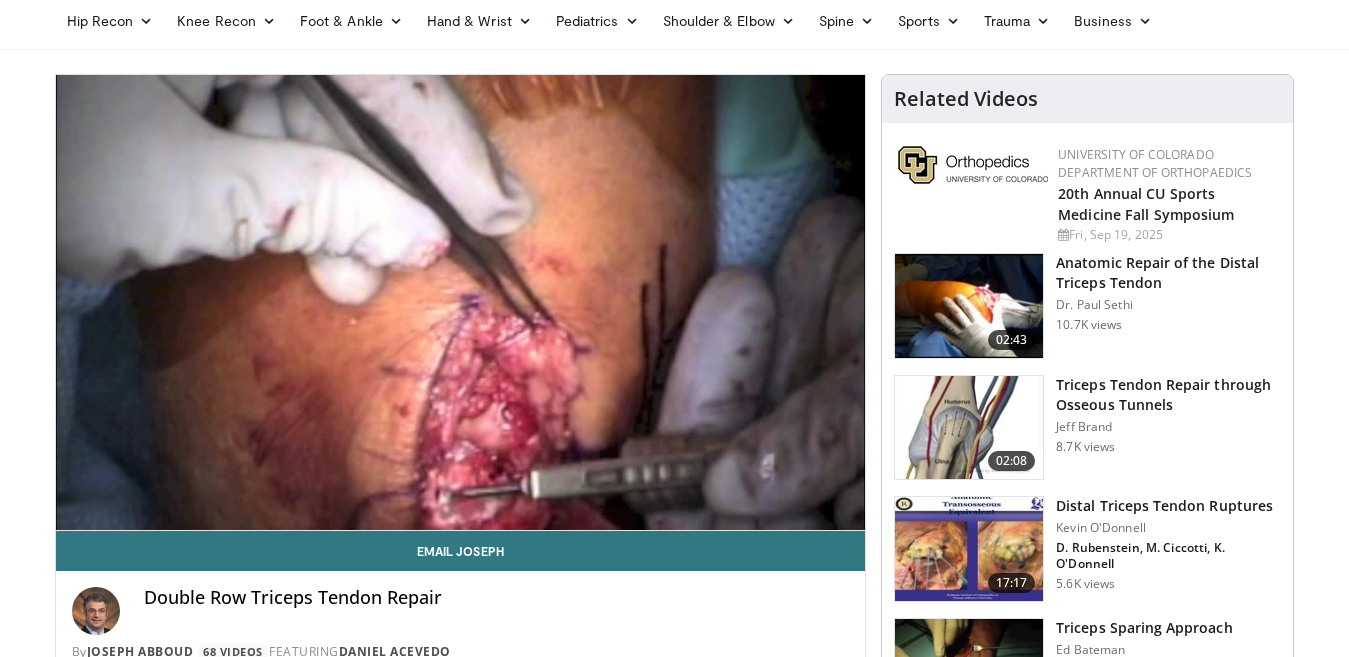 click on "10 seconds
Tap to unmute" at bounding box center [461, 302] 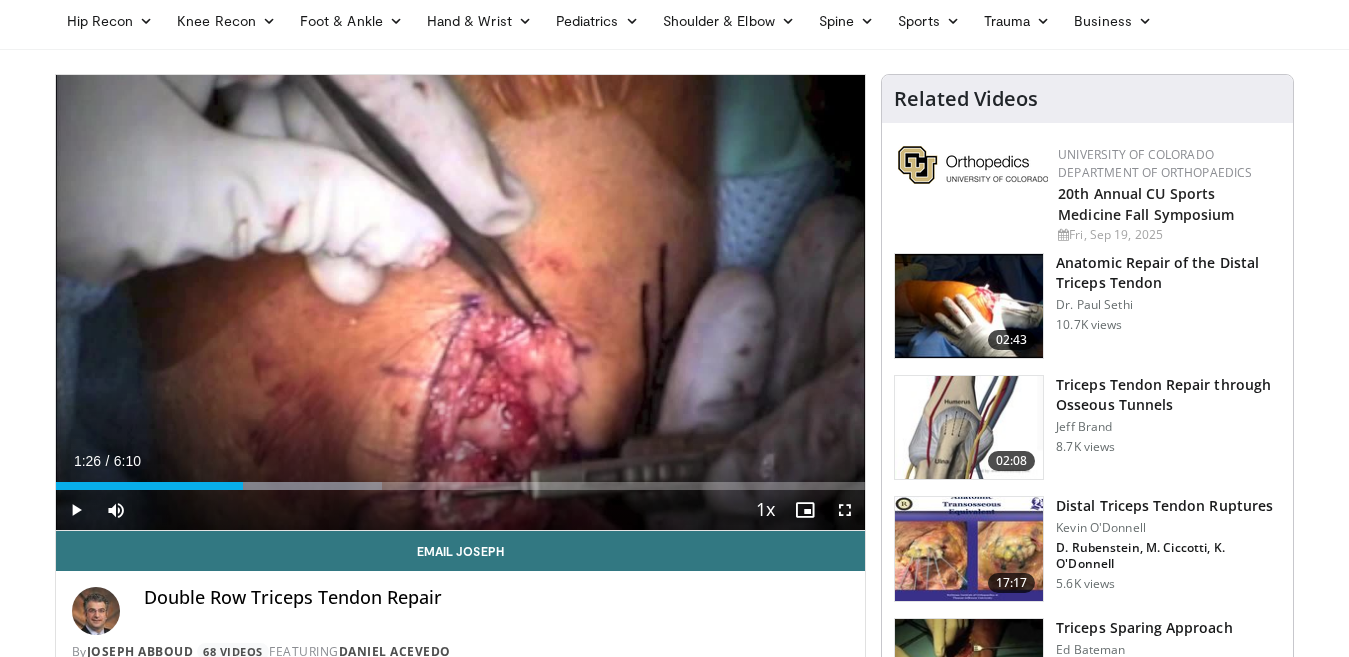 click on "10 seconds
Tap to unmute" at bounding box center [461, 302] 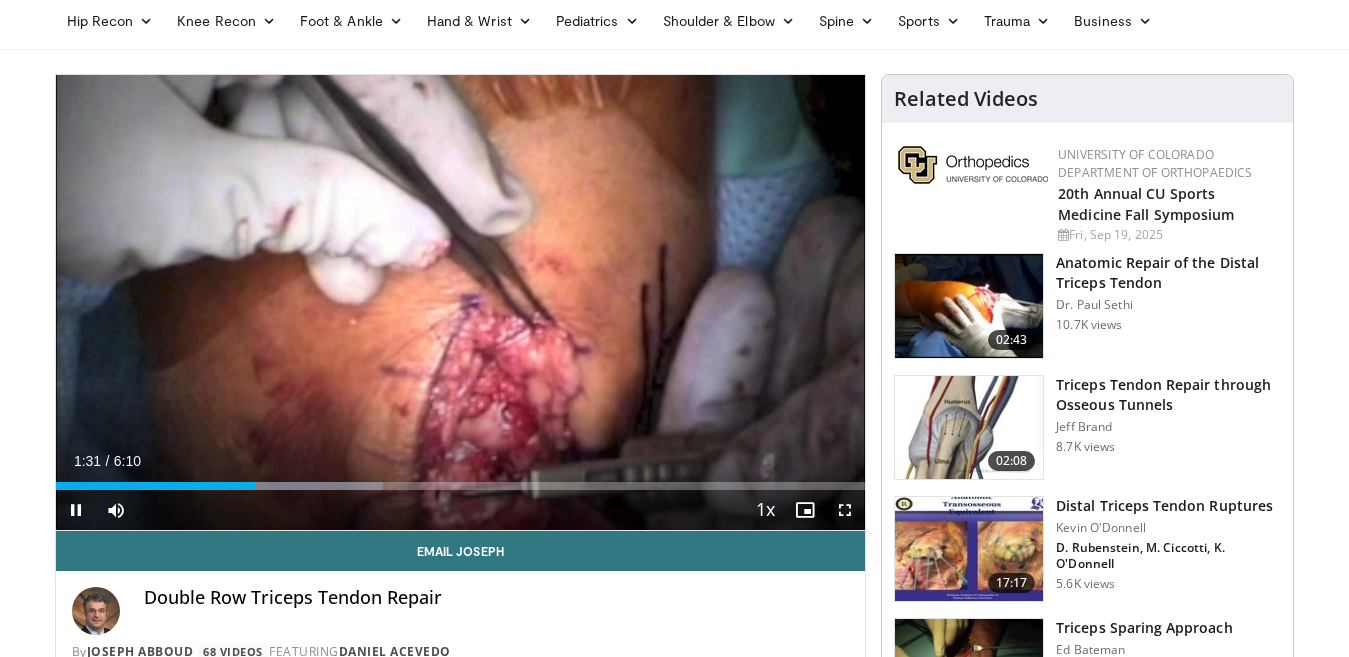 click on "10 seconds
Tap to unmute" at bounding box center (461, 302) 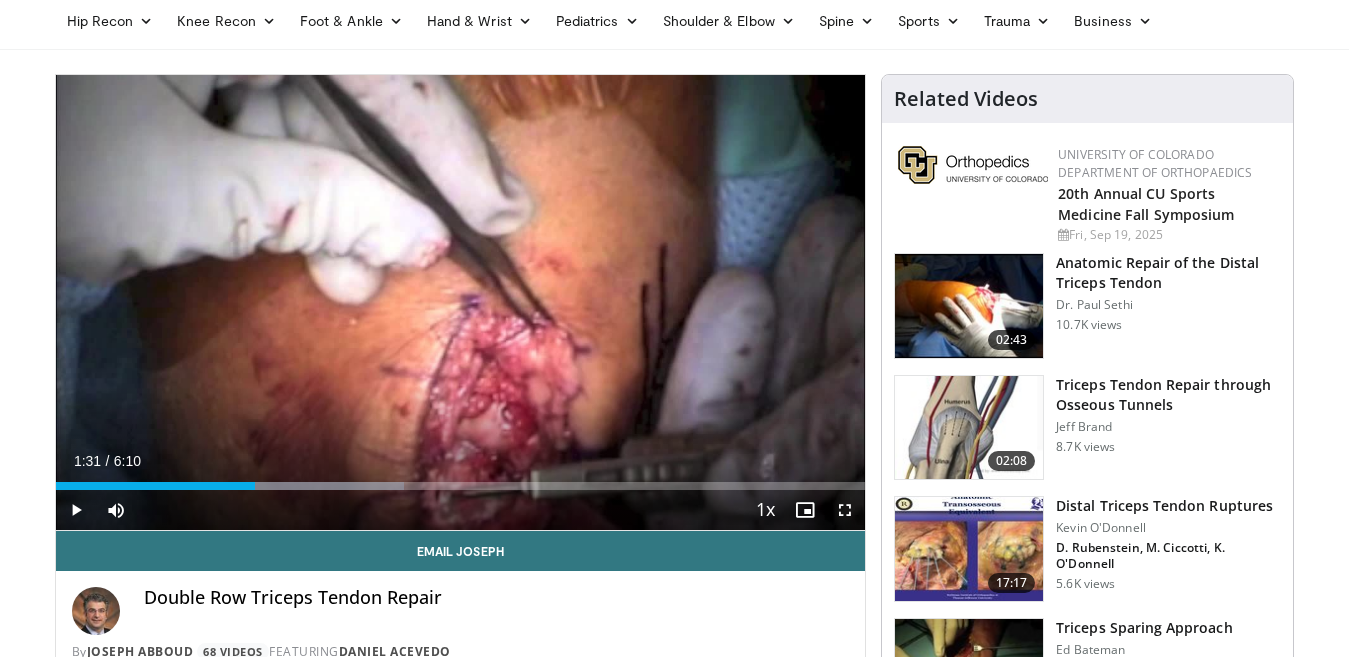 click on "10 seconds
Tap to unmute" at bounding box center [461, 302] 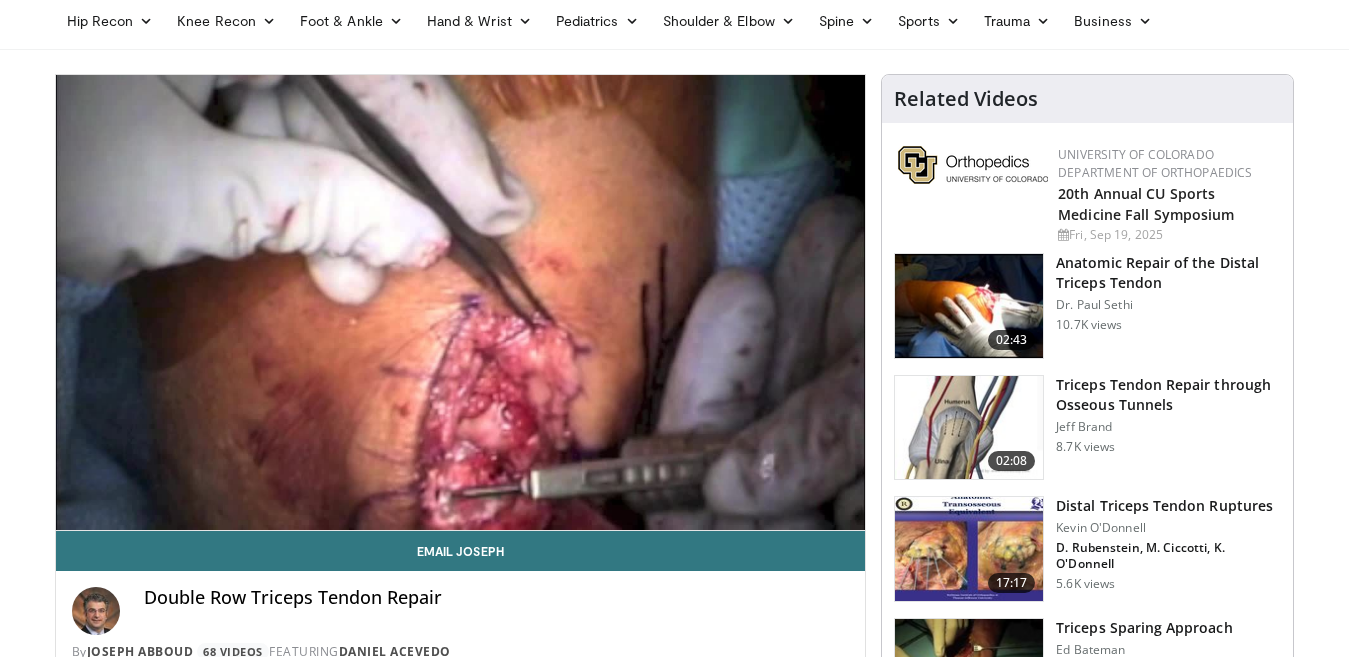 click on "10 seconds
Tap to unmute" at bounding box center [461, 302] 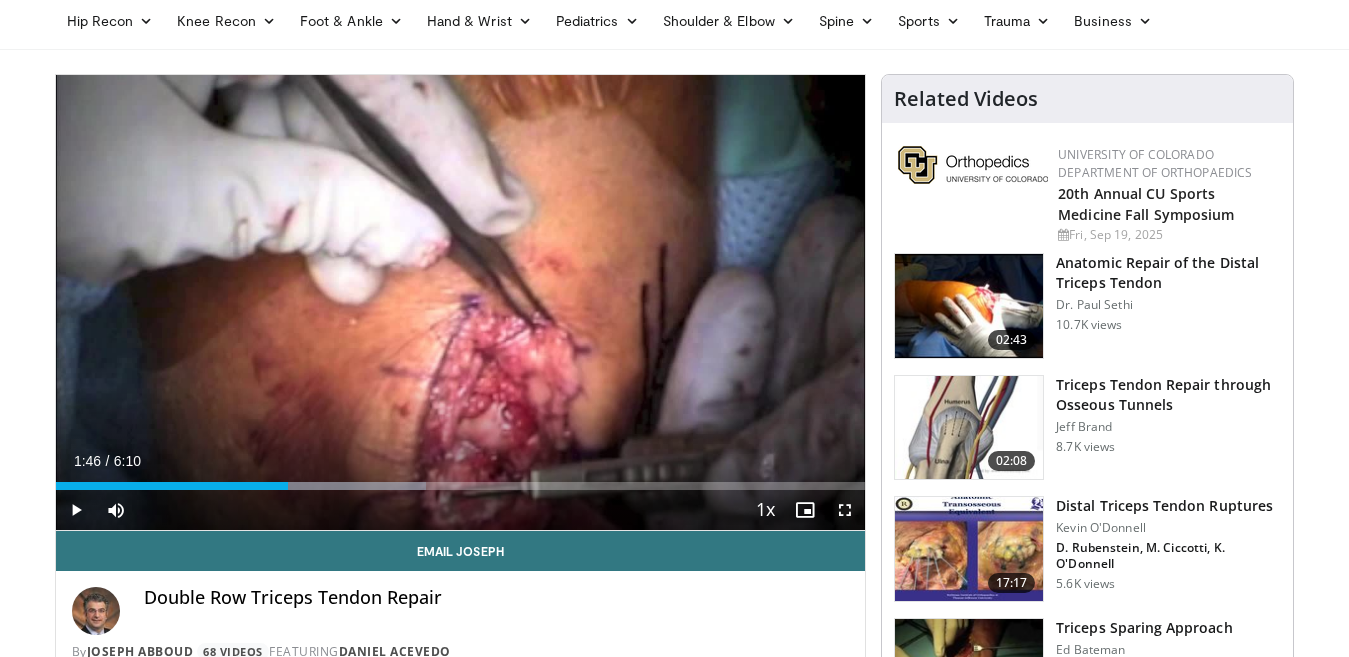 click on "10 seconds
Tap to unmute" at bounding box center [461, 302] 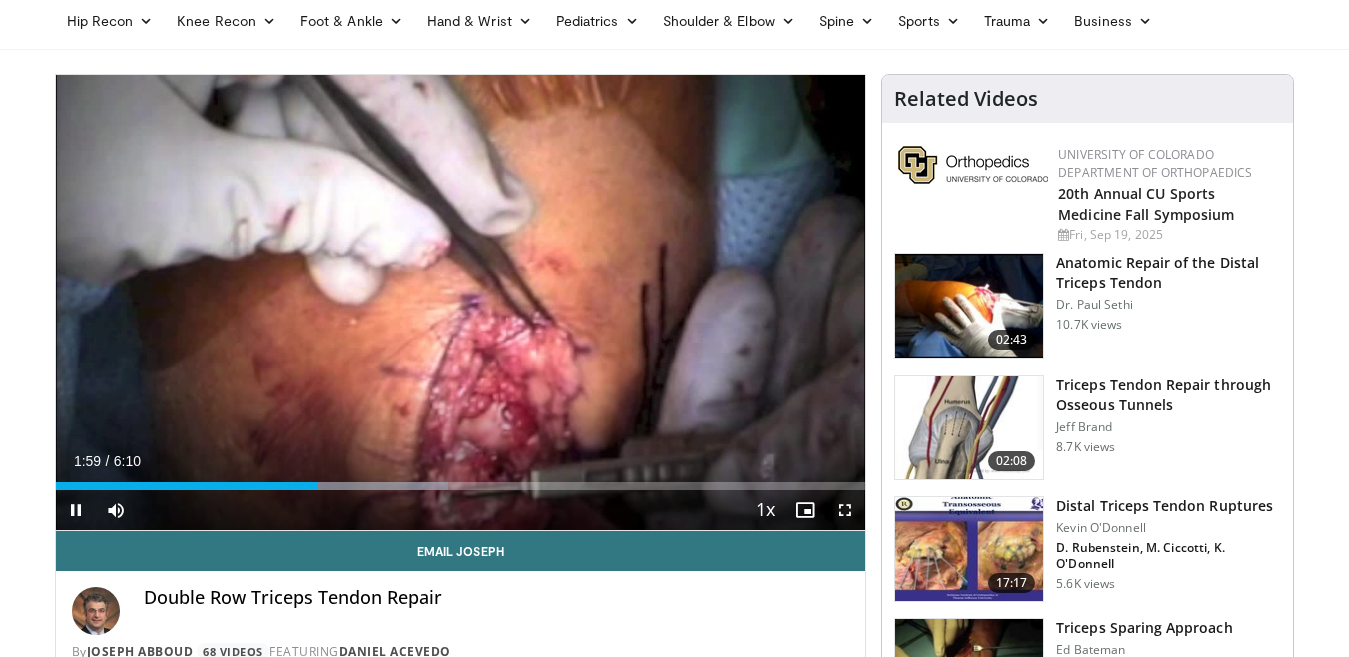click on "10 seconds
Tap to unmute" at bounding box center (461, 302) 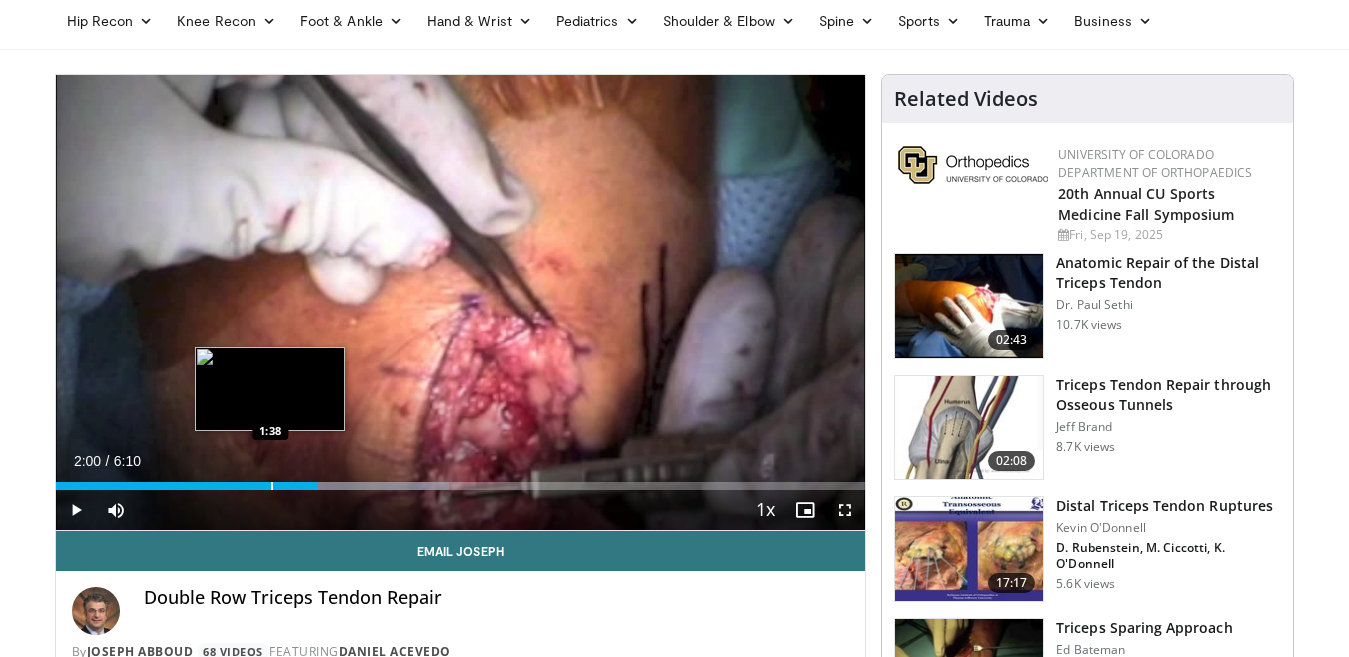 click at bounding box center [272, 486] 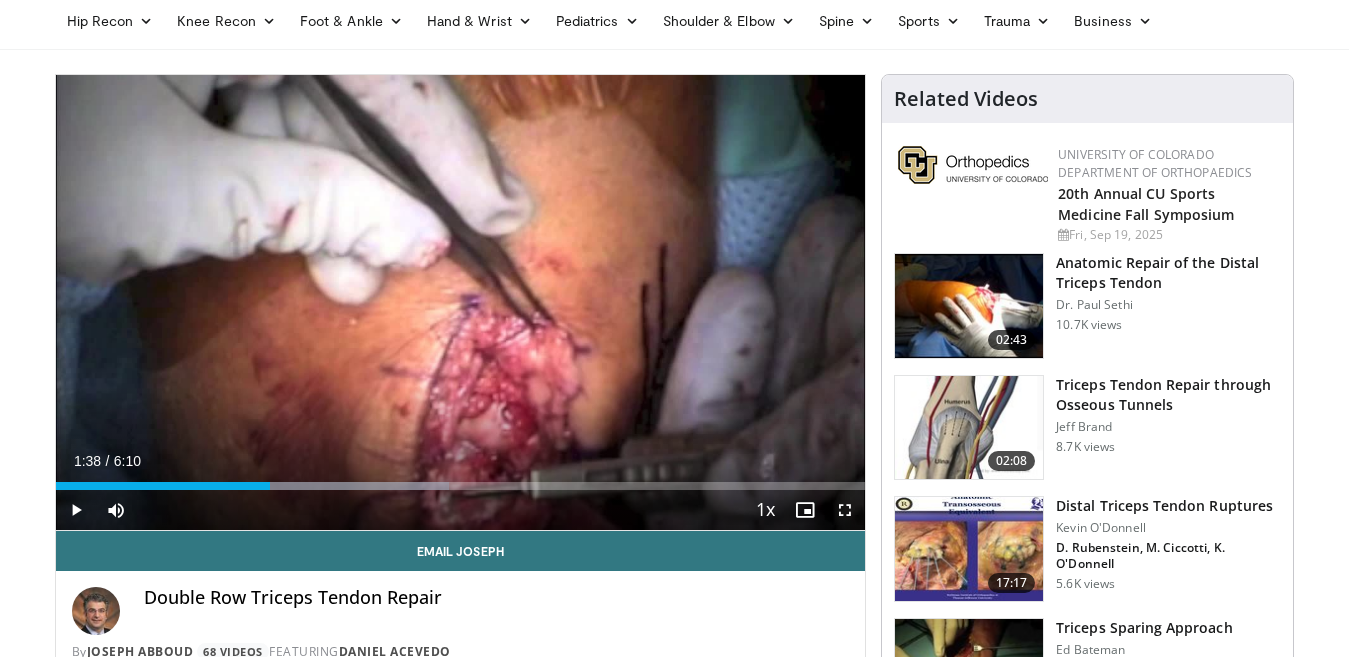 click on "Loaded :  48.58% 1:38 1:38" at bounding box center [461, 486] 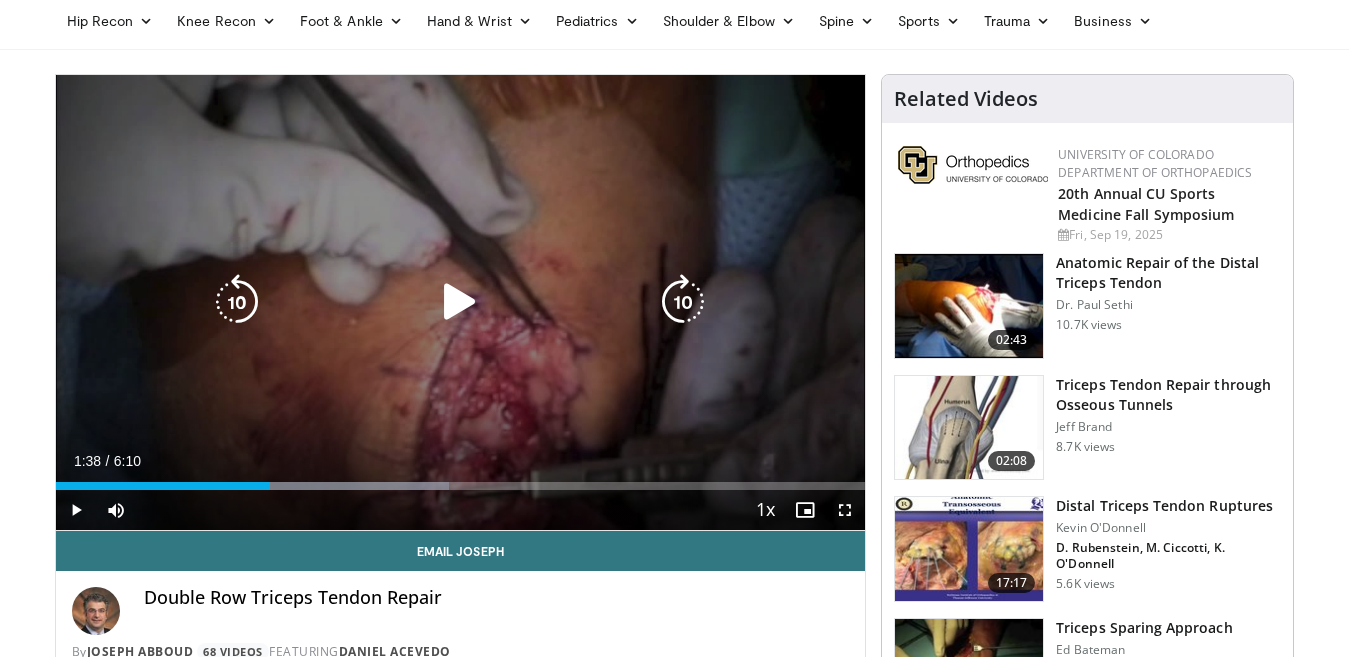 click at bounding box center (460, 302) 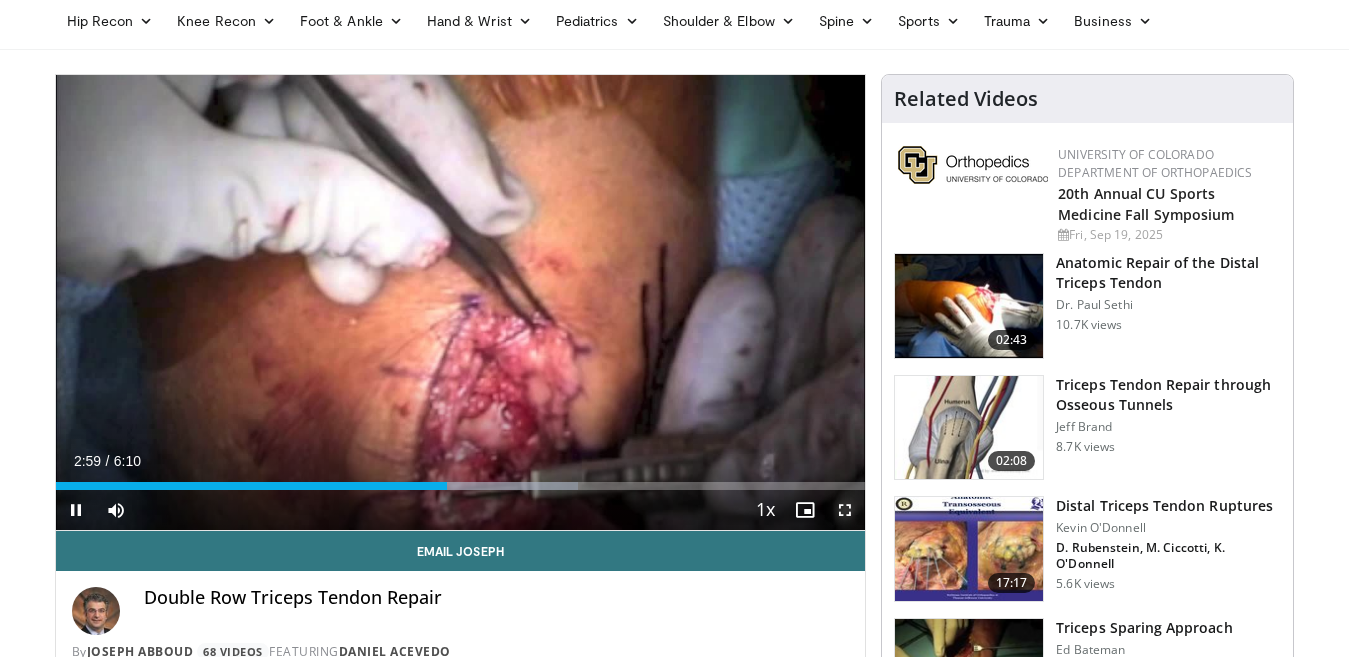 click at bounding box center [845, 510] 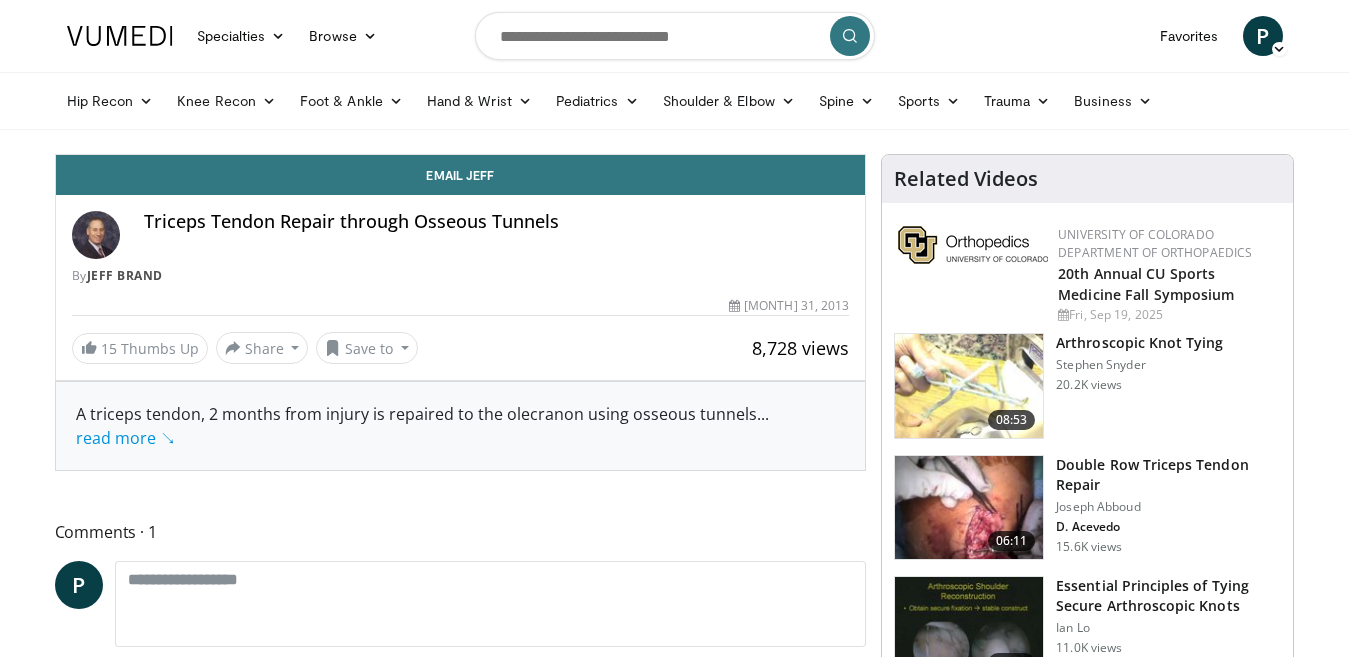 scroll, scrollTop: 0, scrollLeft: 0, axis: both 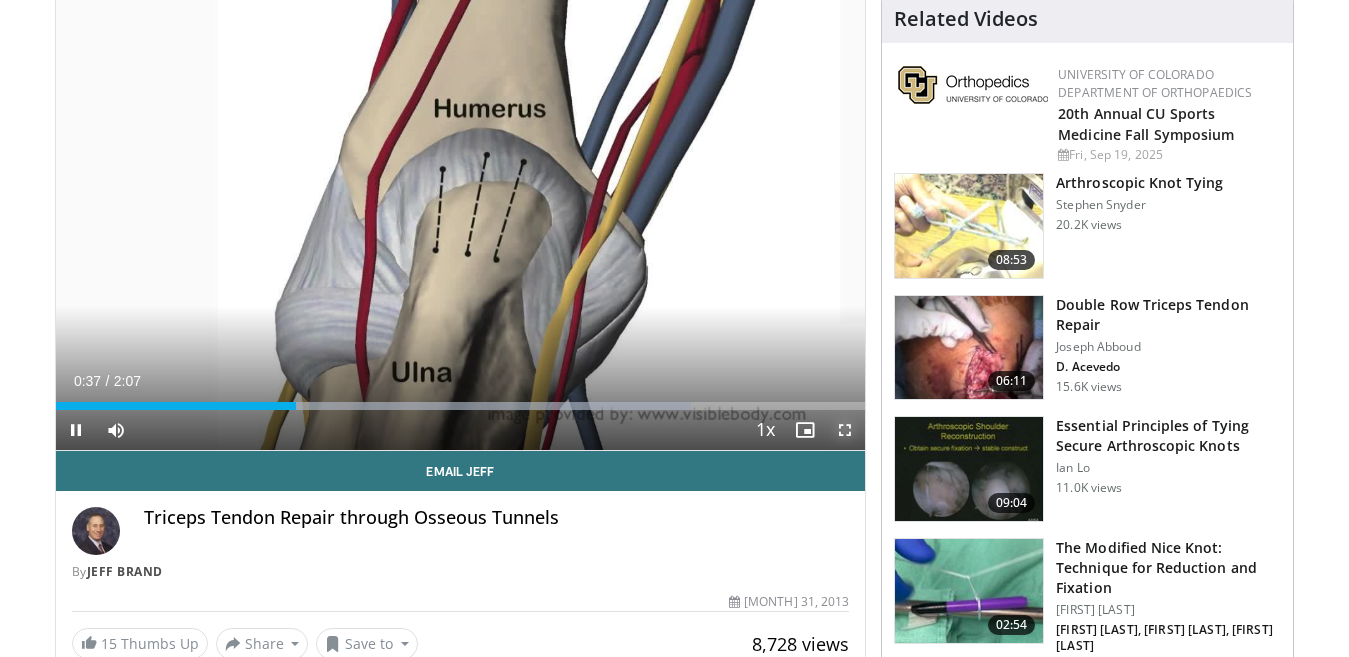 click at bounding box center [845, 430] 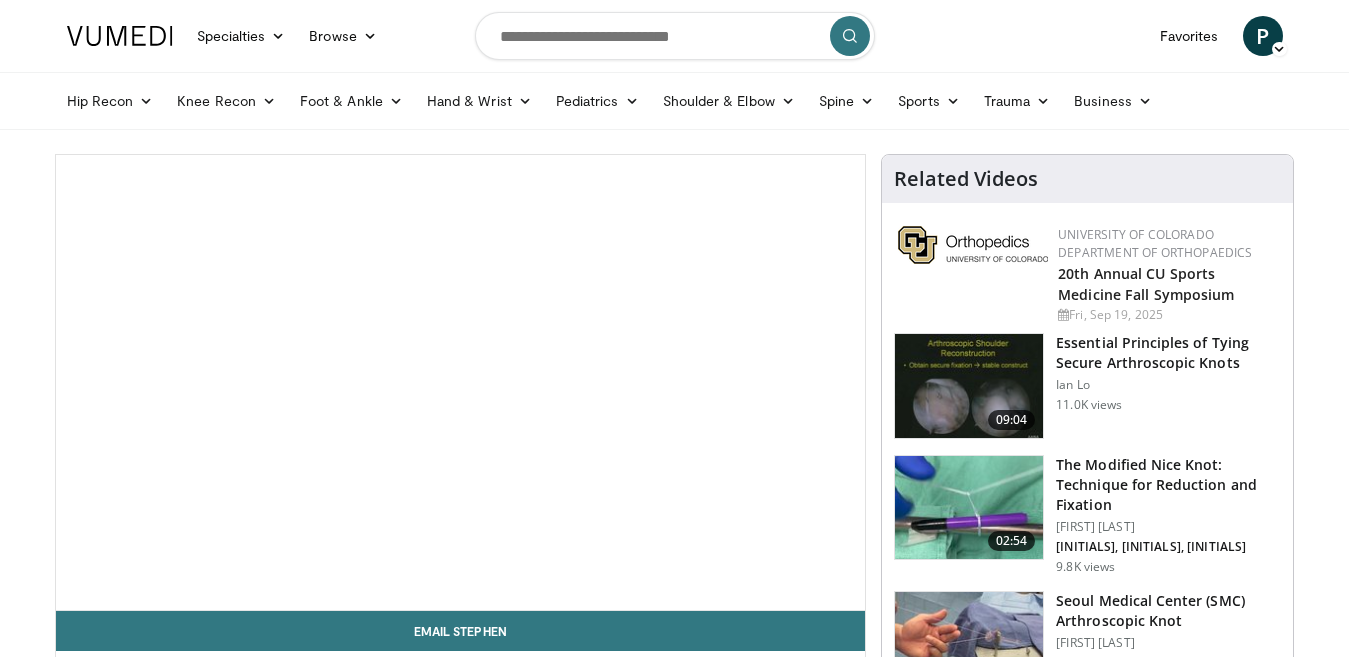 scroll, scrollTop: 0, scrollLeft: 0, axis: both 